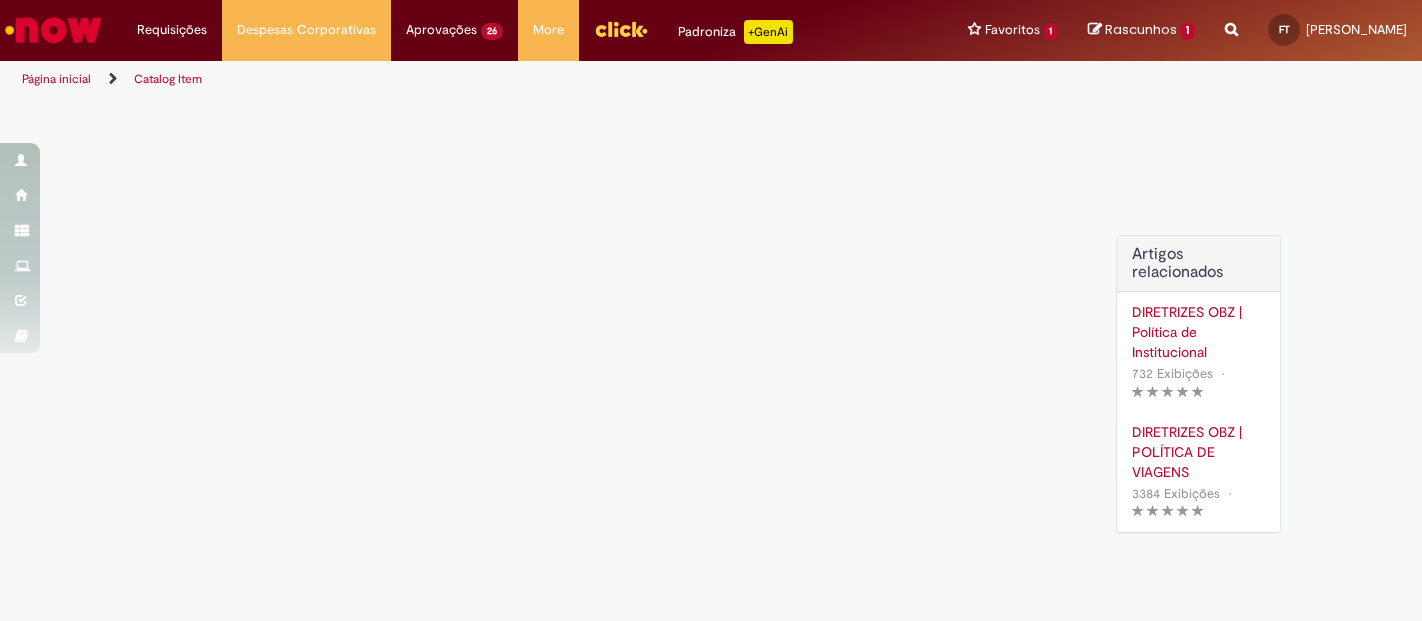 scroll, scrollTop: 0, scrollLeft: 0, axis: both 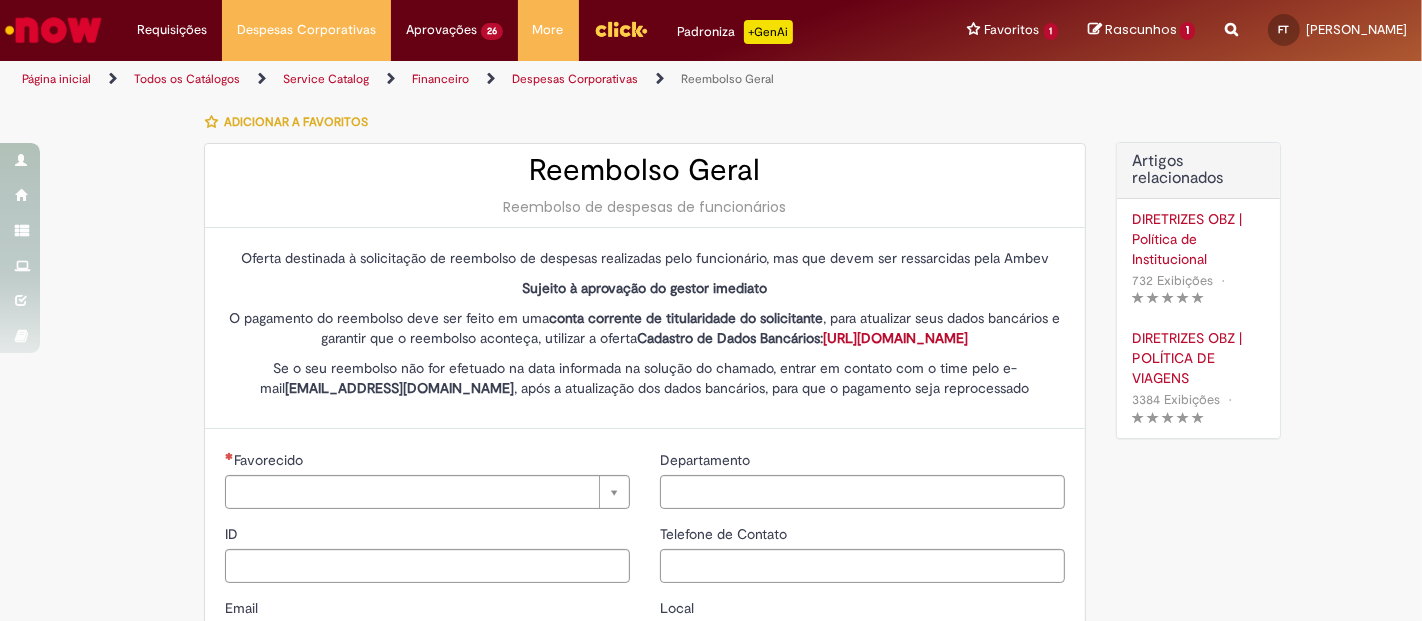 type on "********" 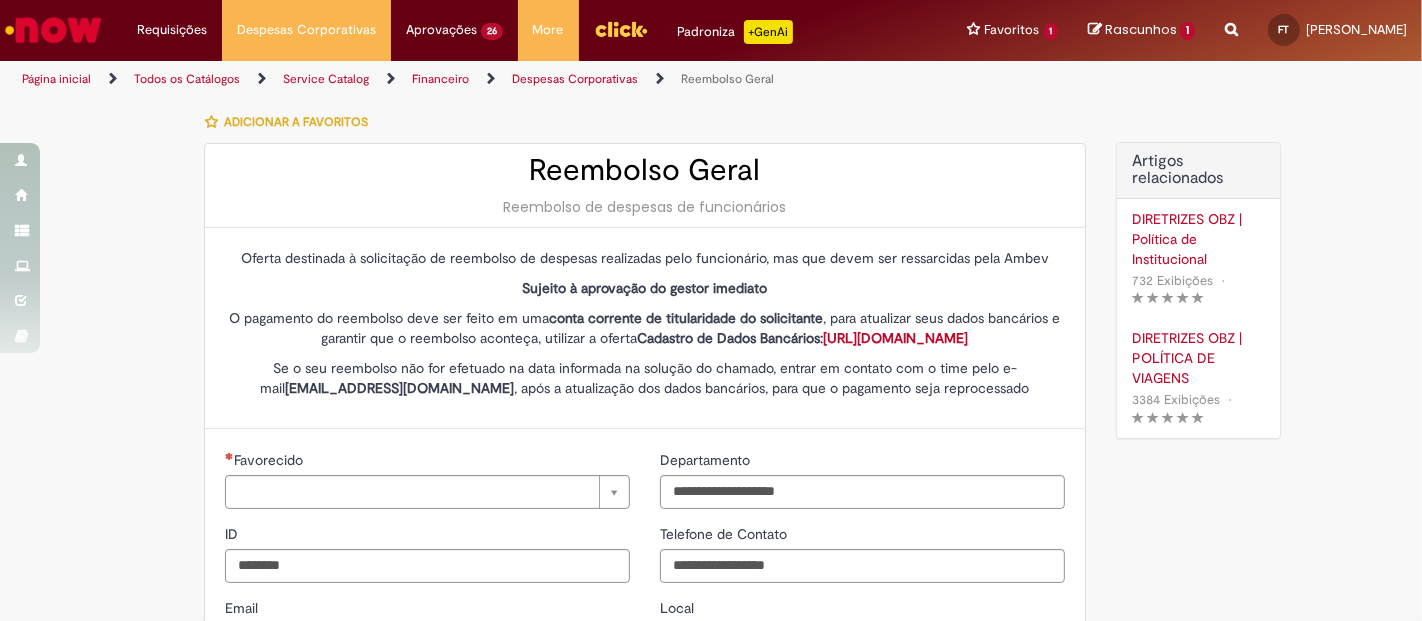 type on "**********" 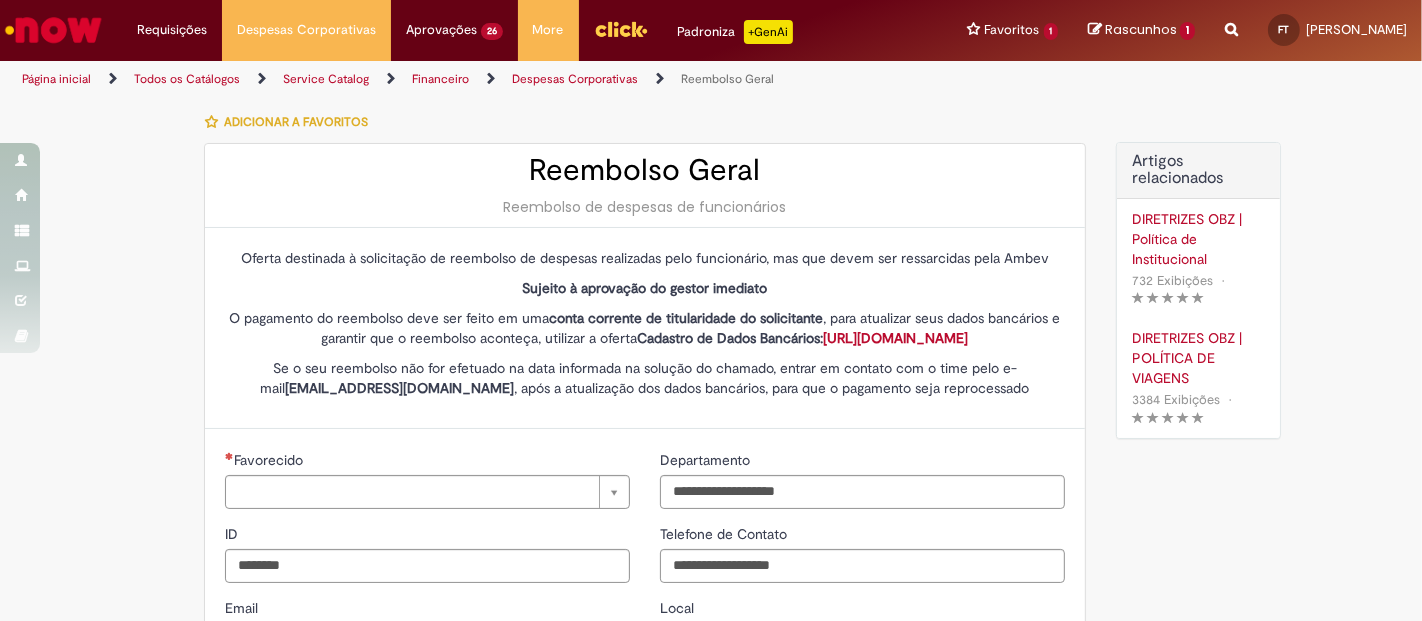 type on "**********" 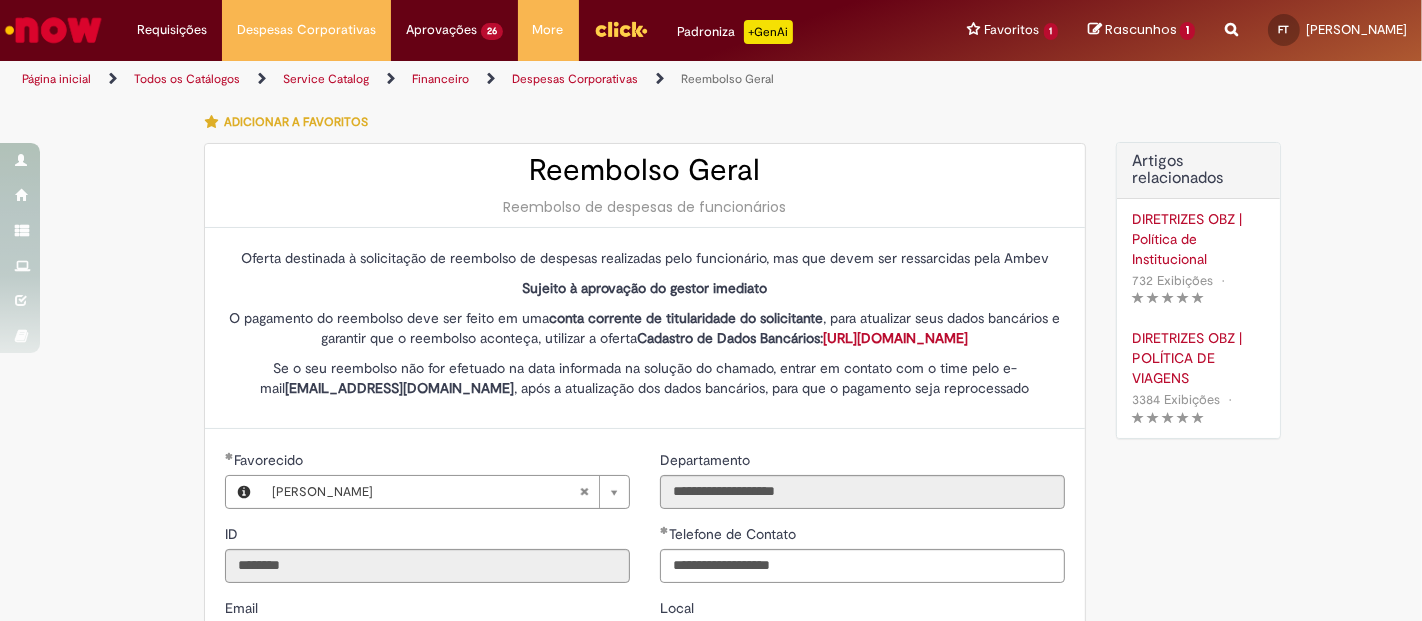 type on "**********" 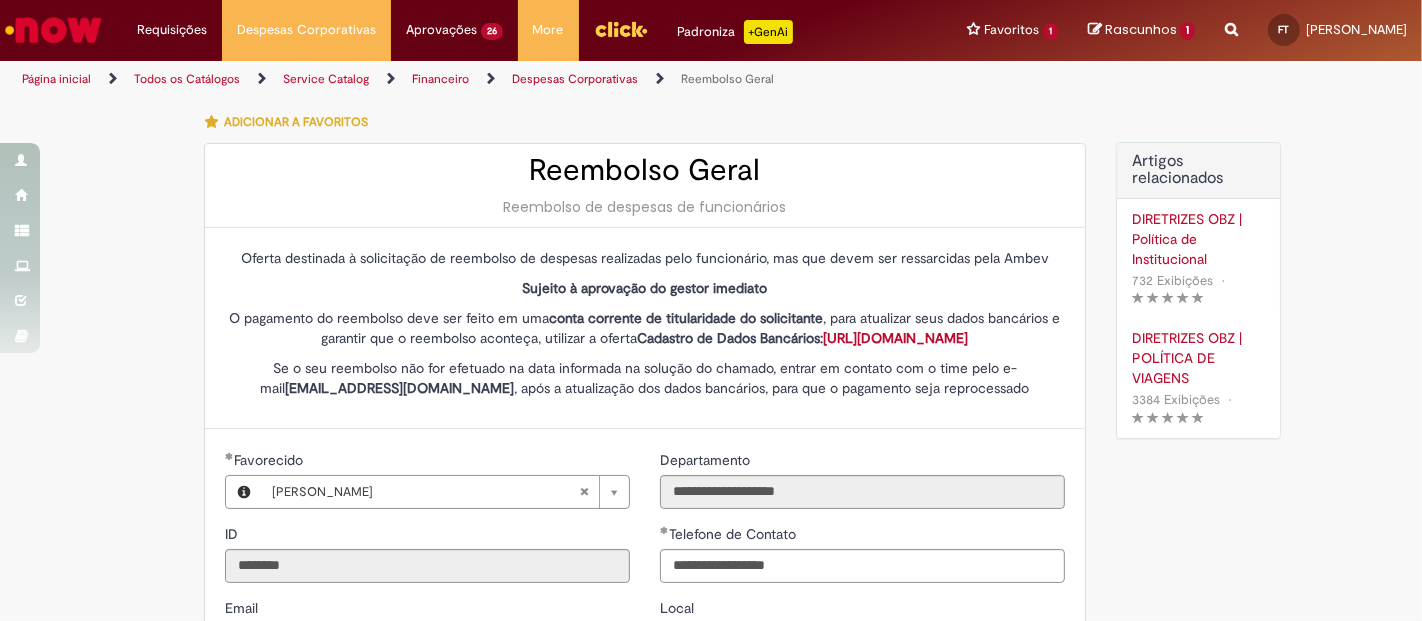 type on "**********" 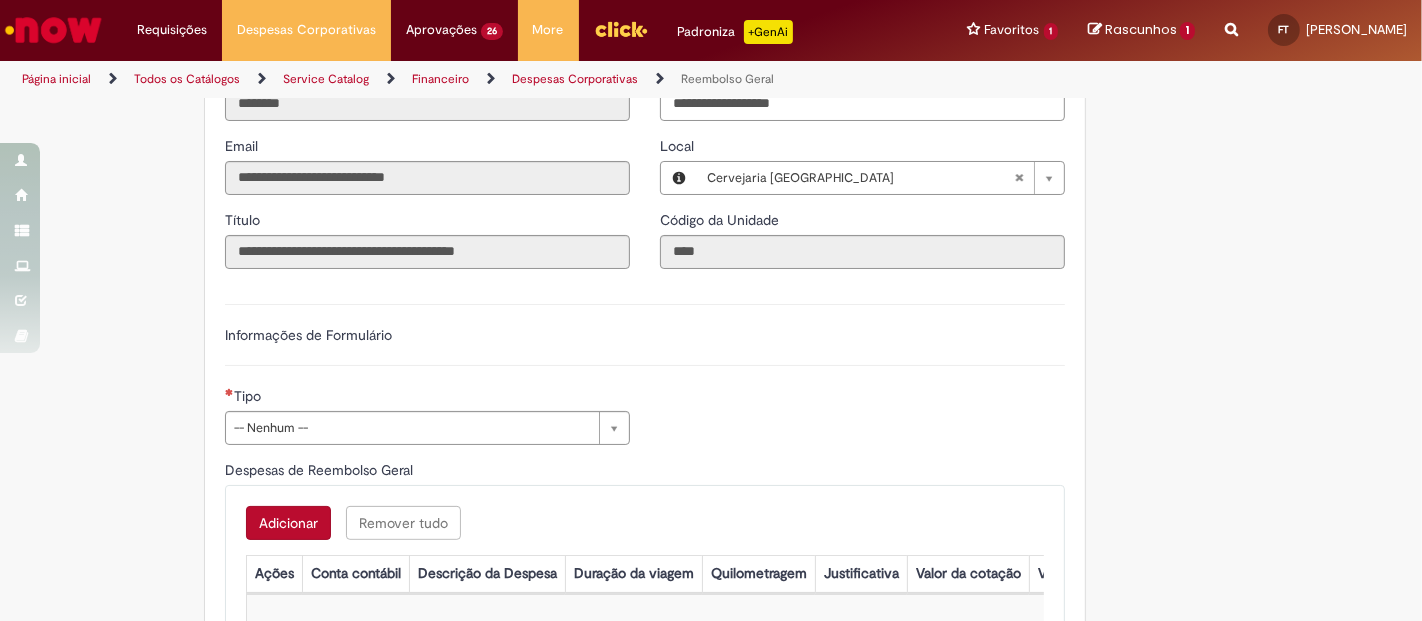scroll, scrollTop: 555, scrollLeft: 0, axis: vertical 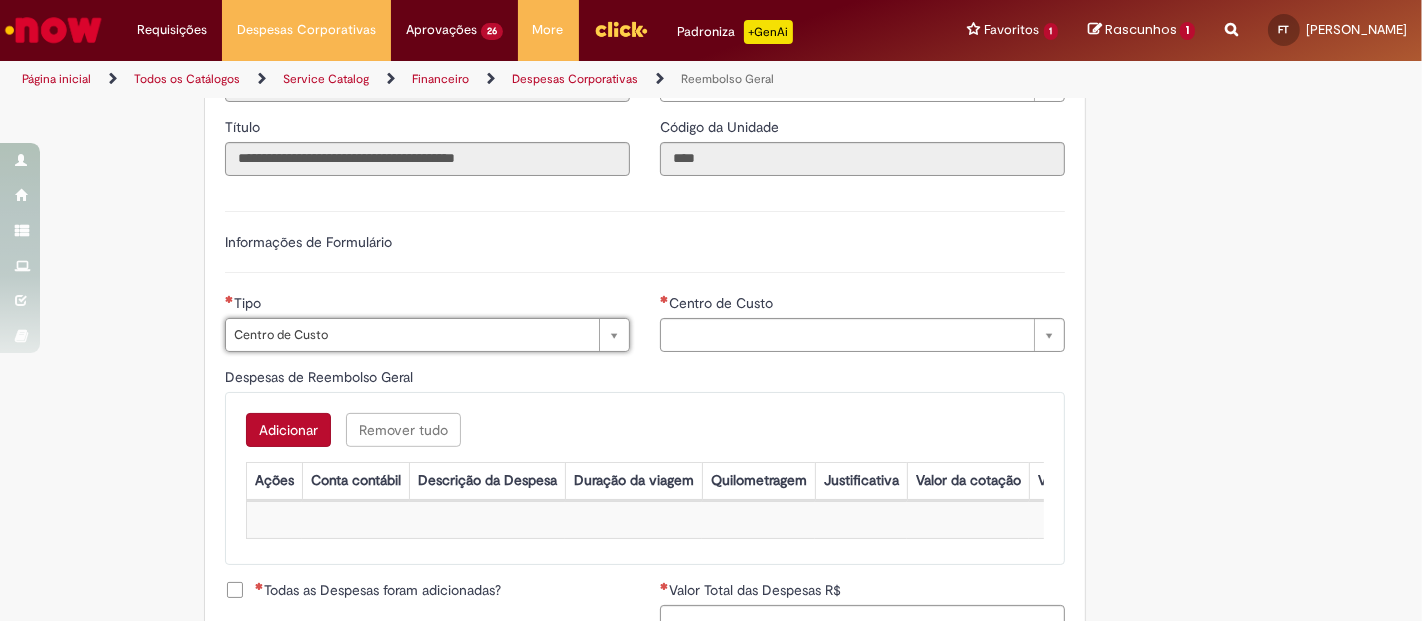 type on "**********" 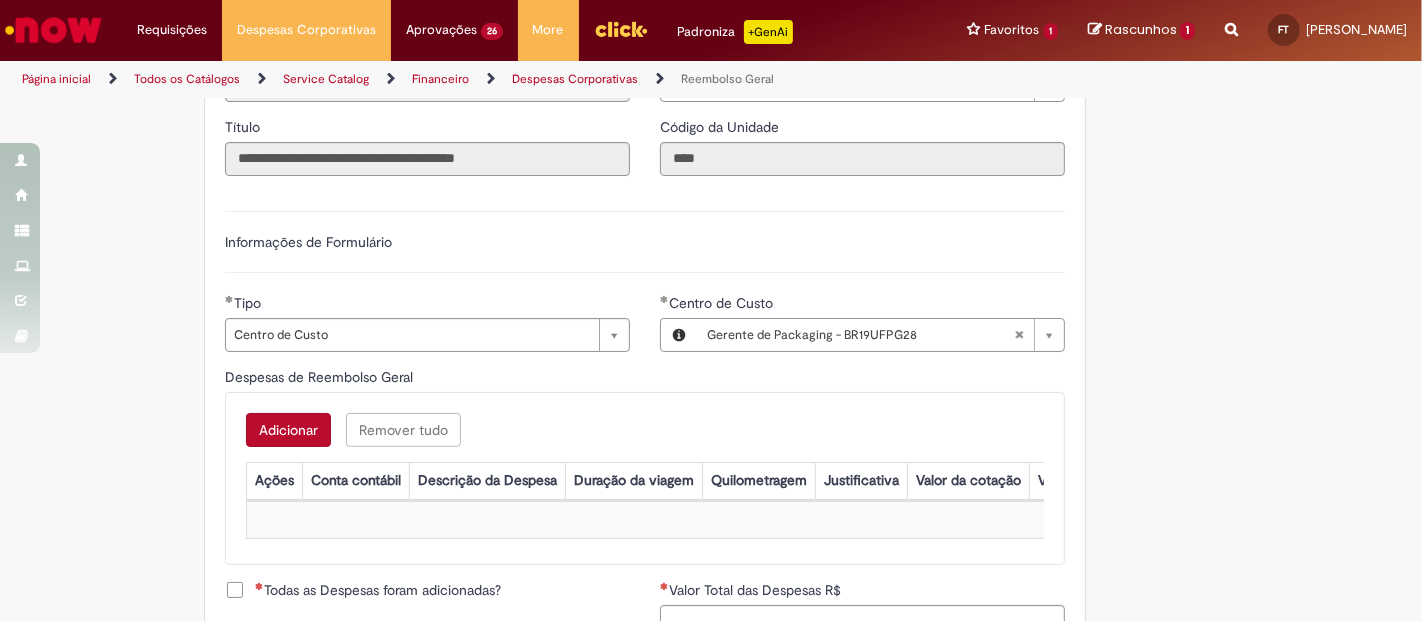 click on "Adicionar" at bounding box center (288, 430) 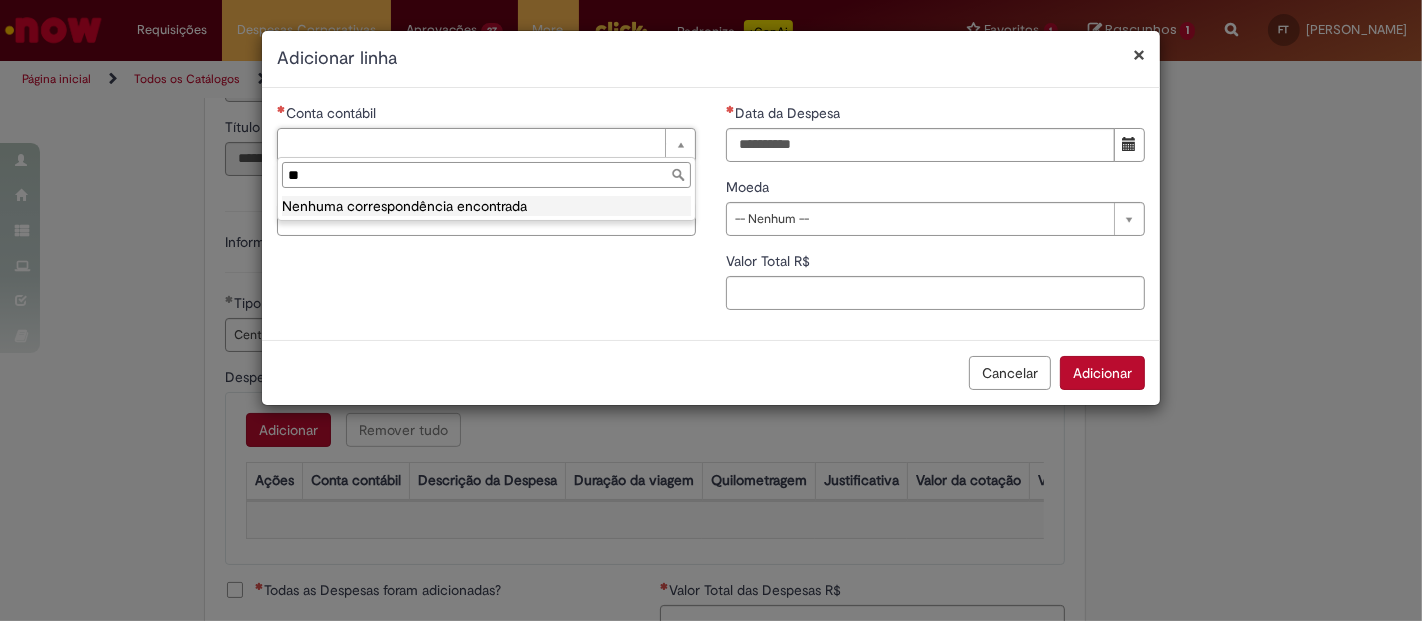 type on "*" 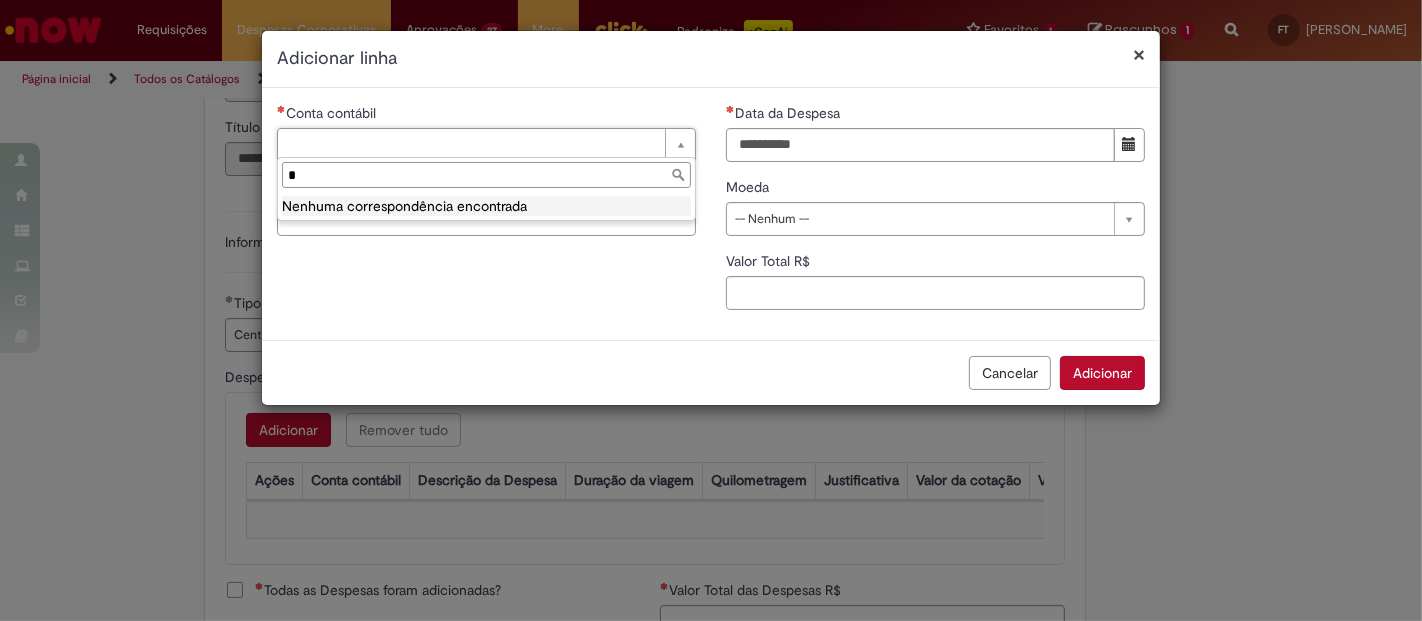 type 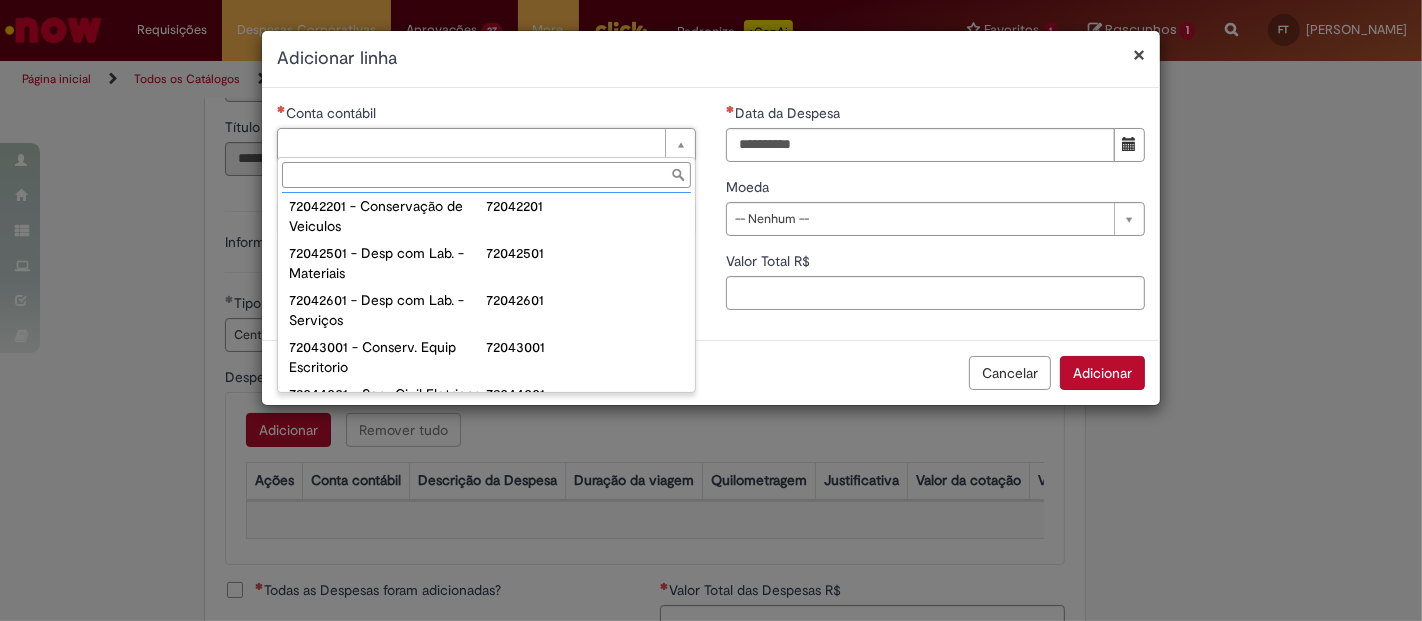 scroll, scrollTop: 777, scrollLeft: 0, axis: vertical 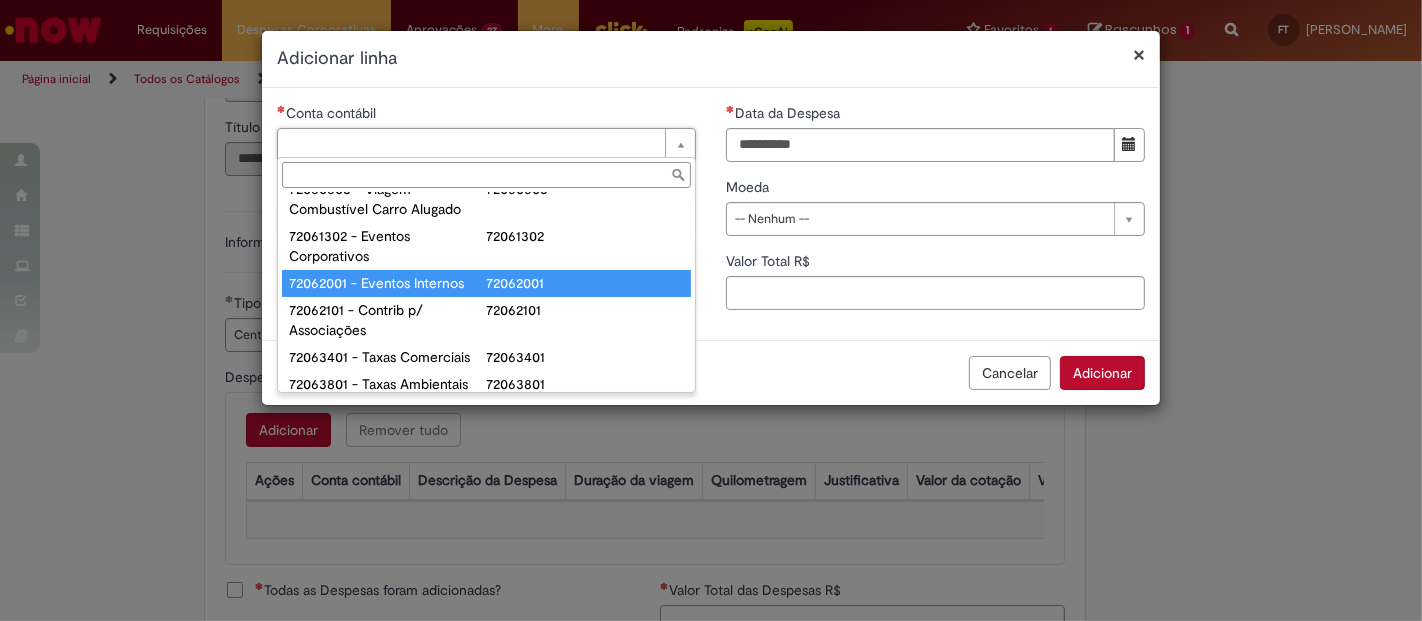 type on "**********" 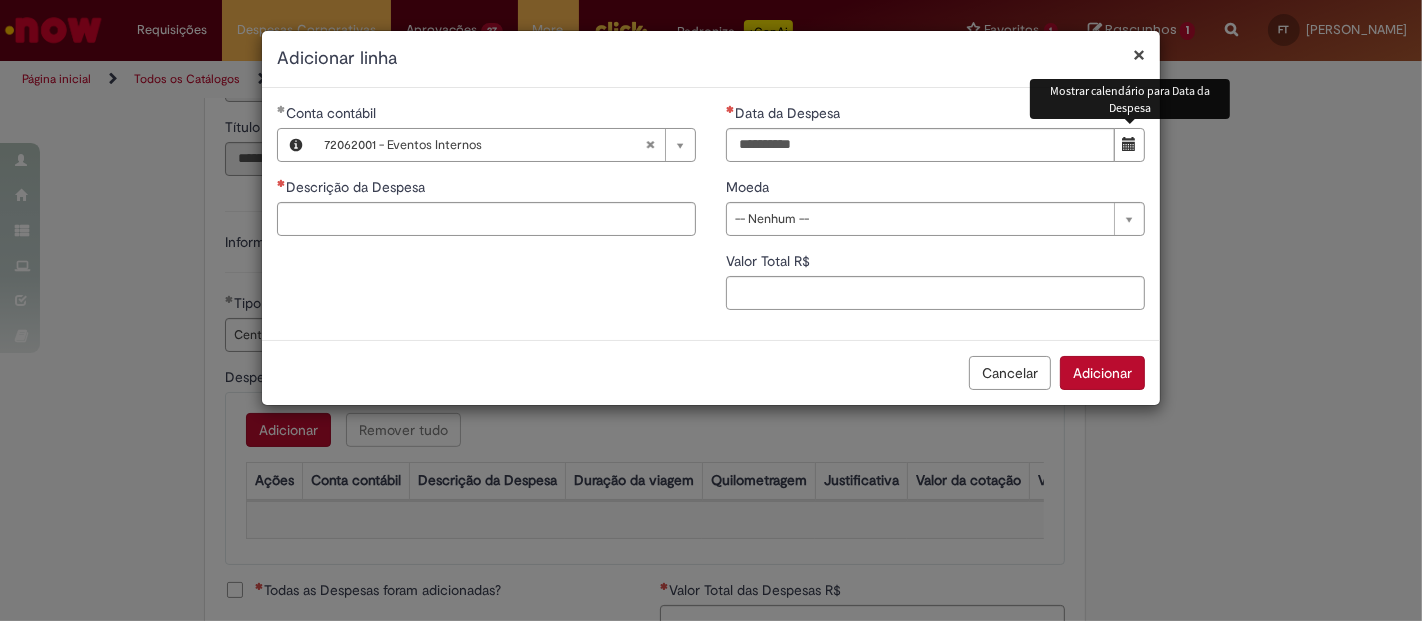 click at bounding box center (1129, 145) 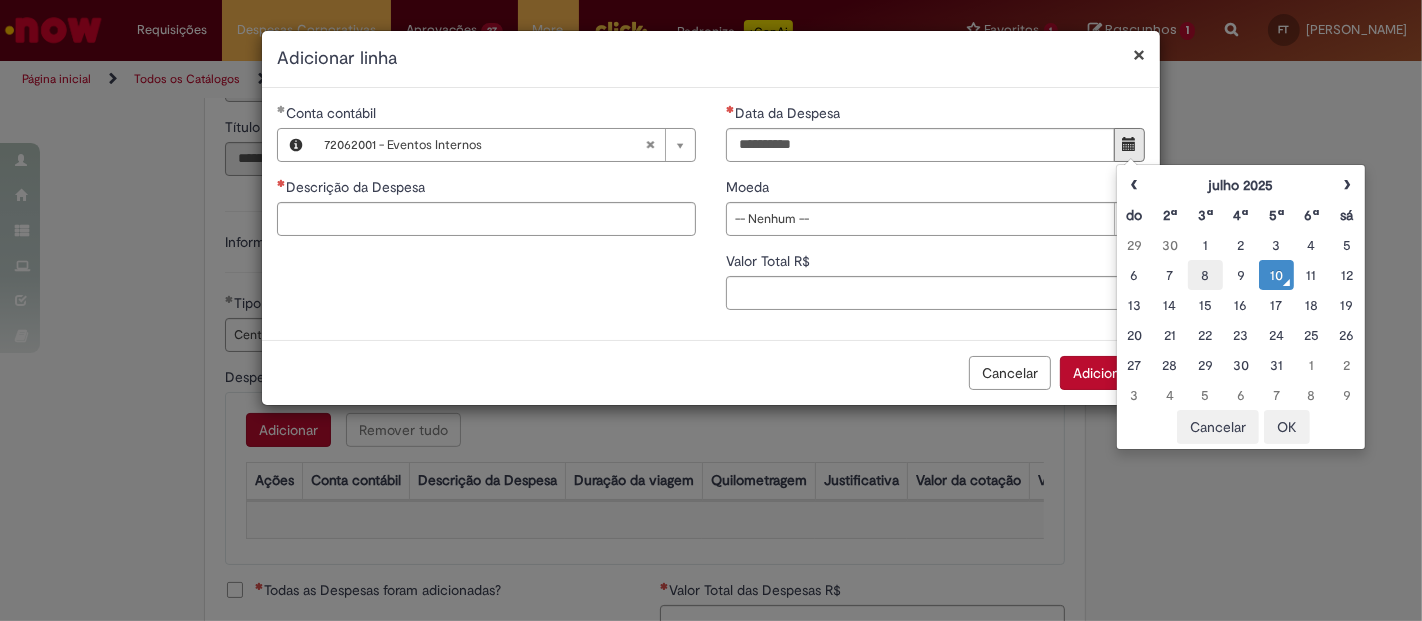 click on "8" at bounding box center (1205, 275) 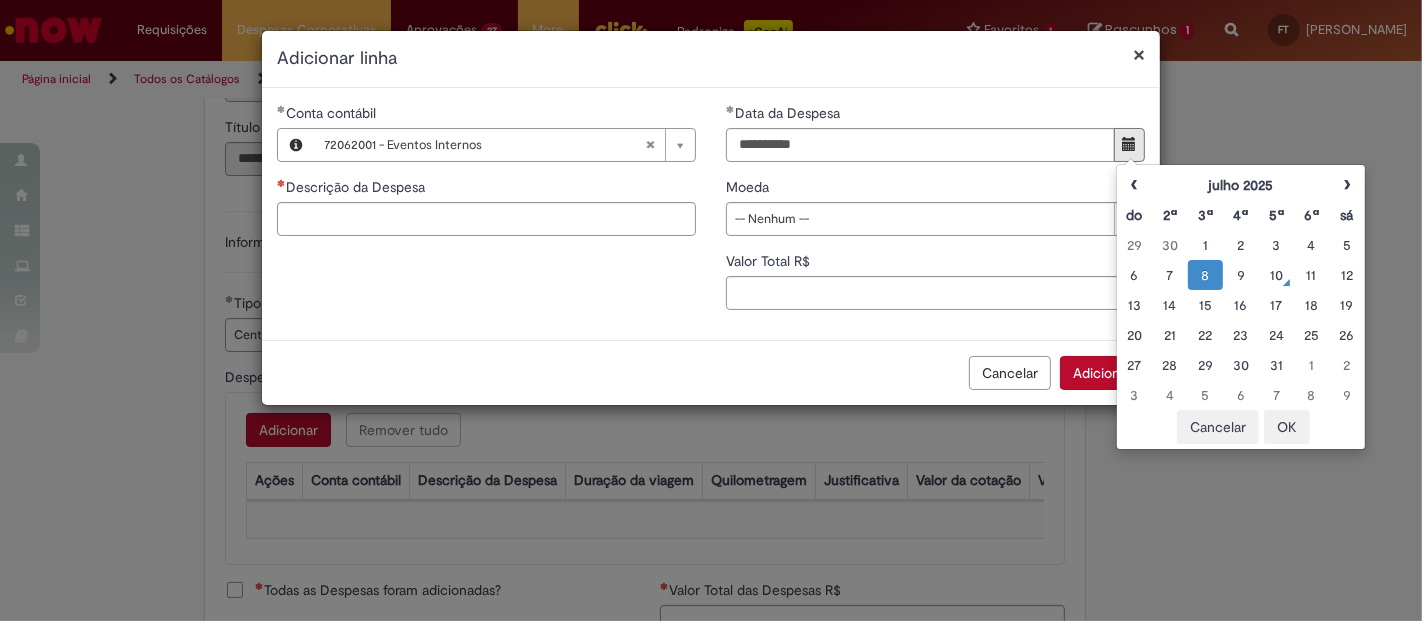 click on "**********" at bounding box center [711, 214] 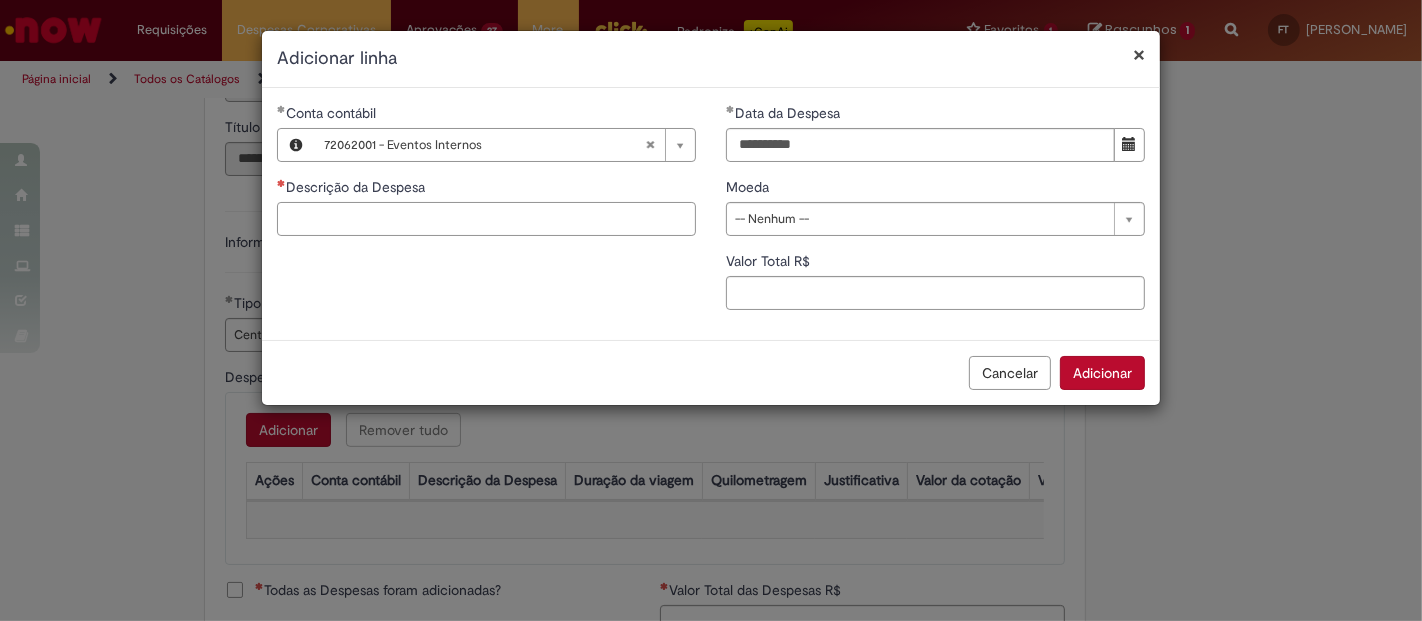 click on "Descrição da Despesa" at bounding box center (486, 219) 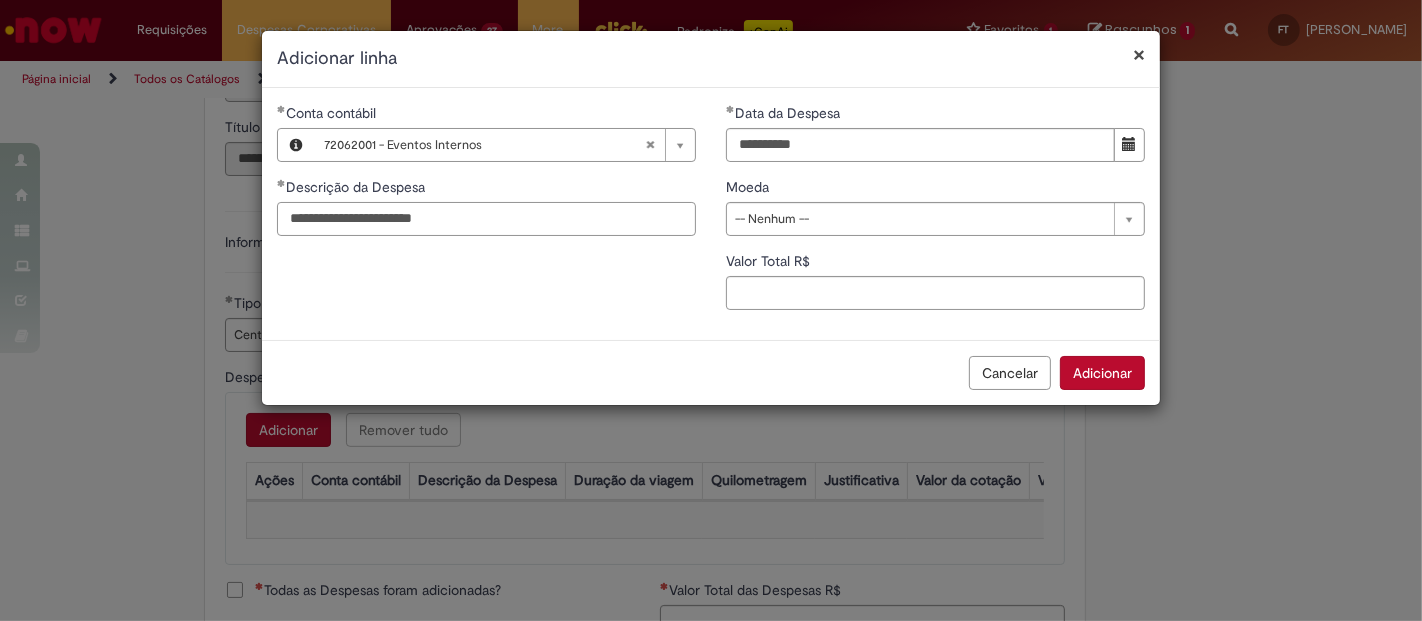 type on "**********" 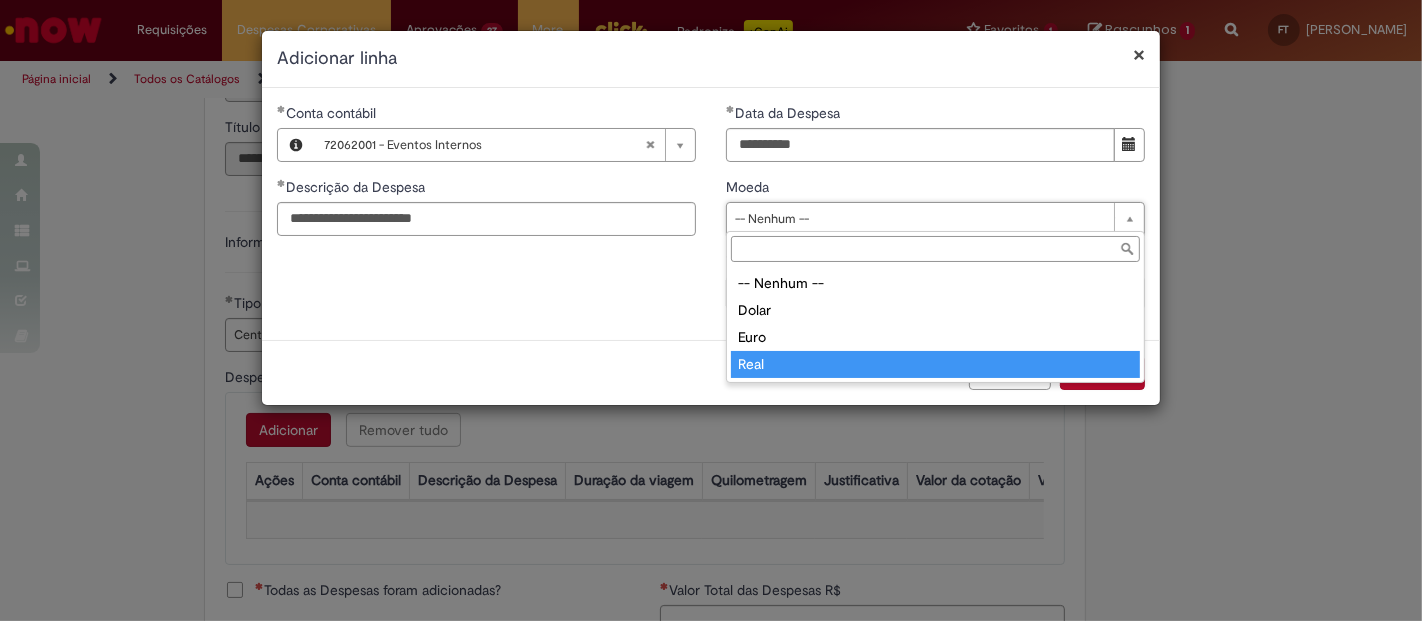 type on "****" 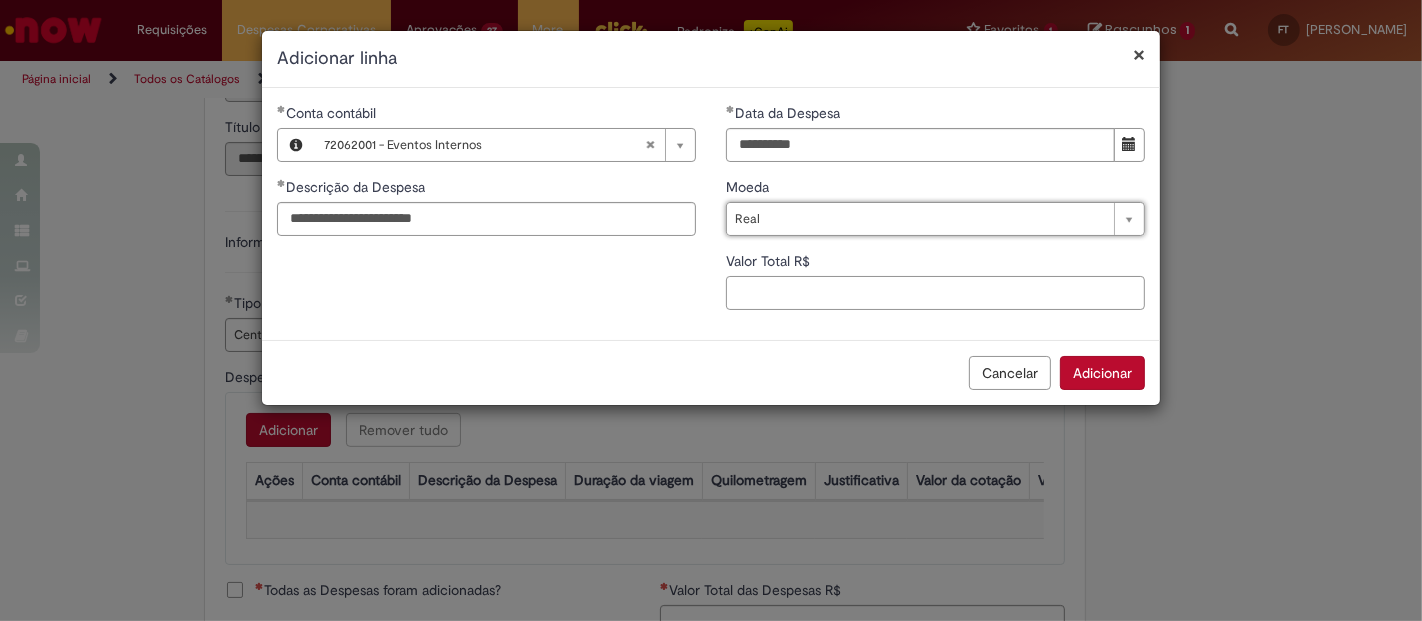 click on "Valor Total R$" at bounding box center [935, 293] 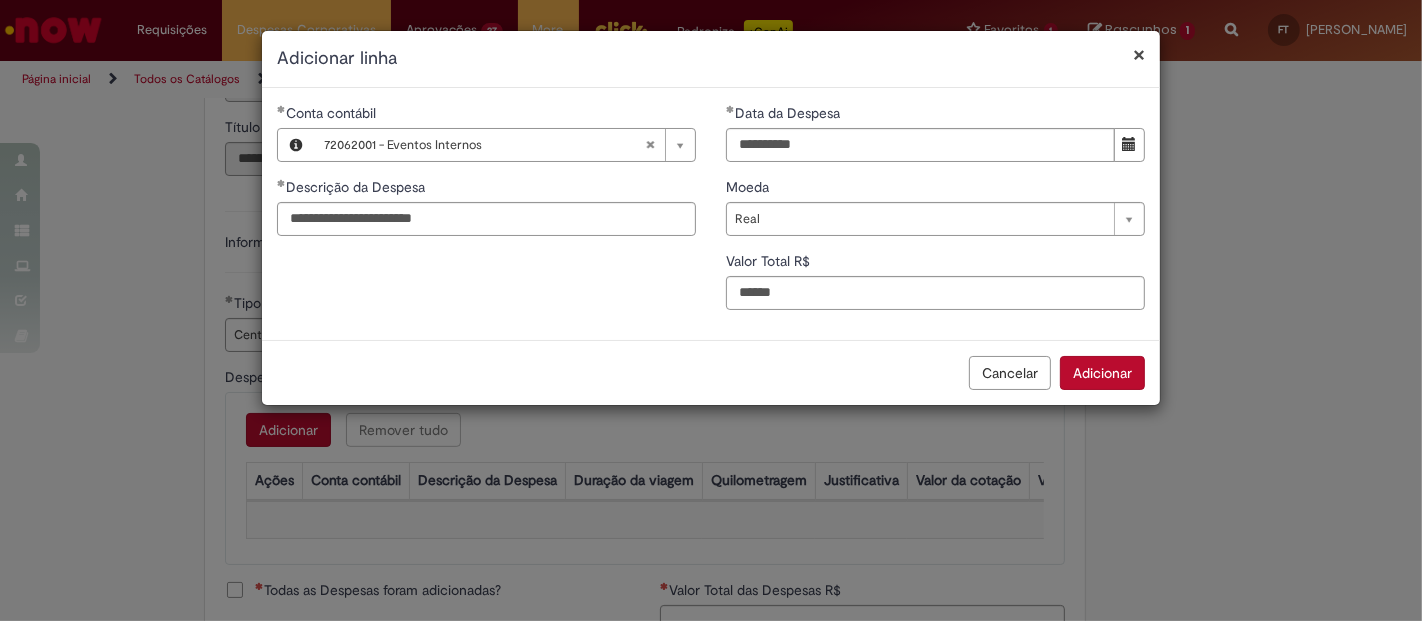 type on "******" 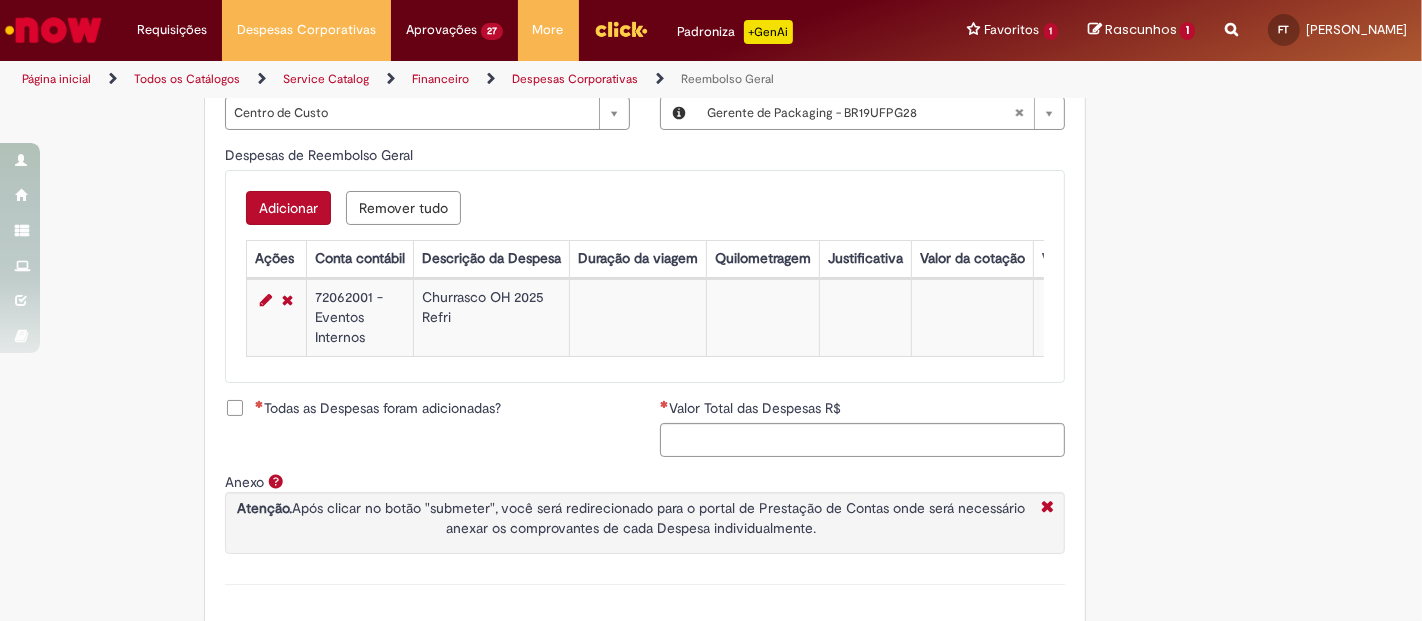 scroll, scrollTop: 777, scrollLeft: 0, axis: vertical 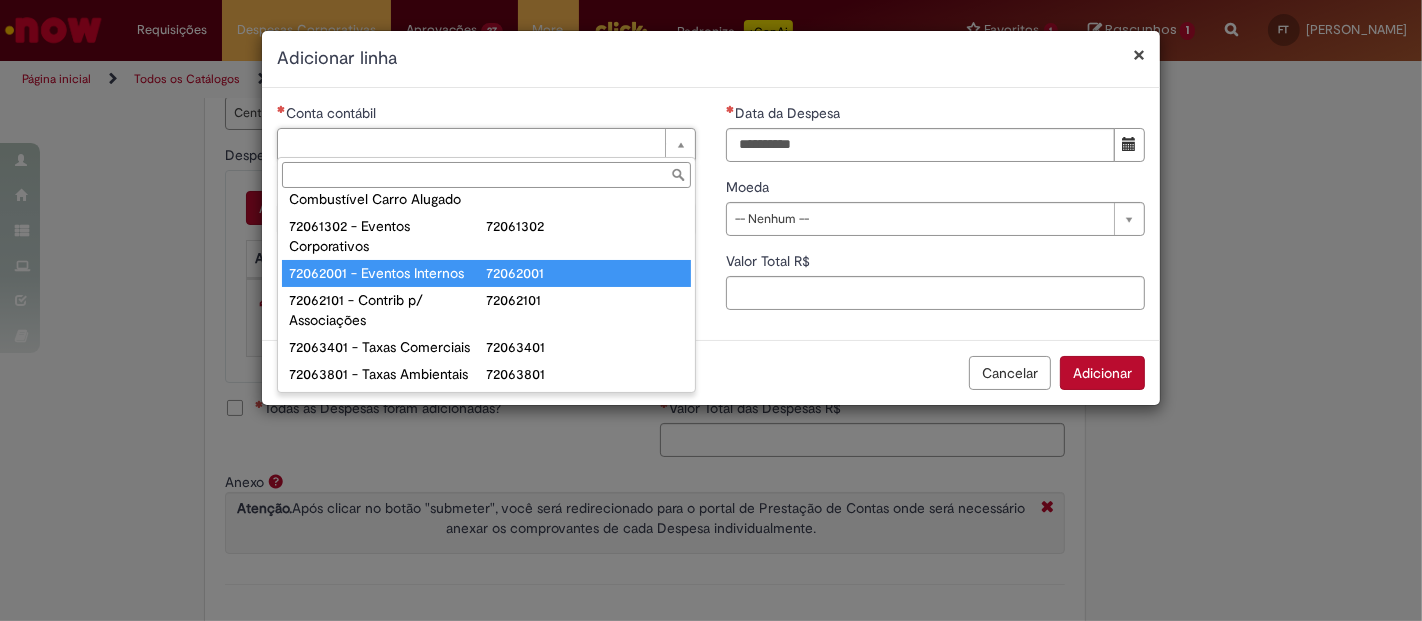 type on "**********" 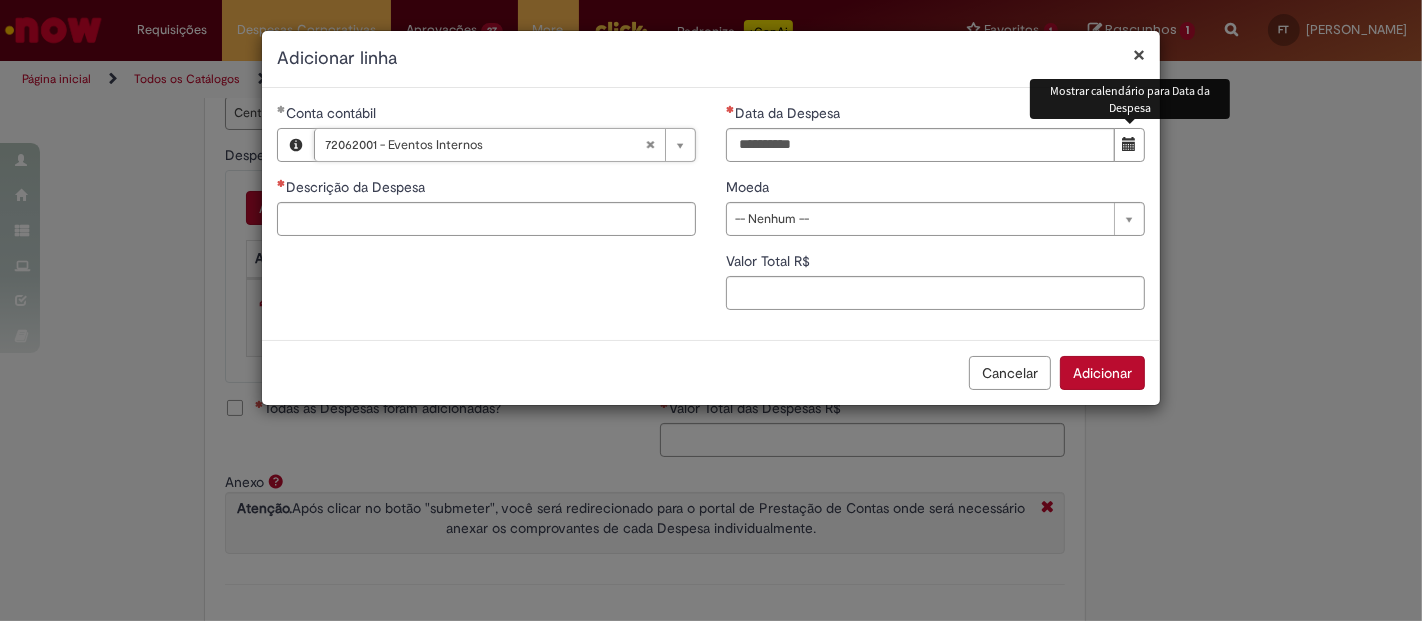 click at bounding box center (1130, 144) 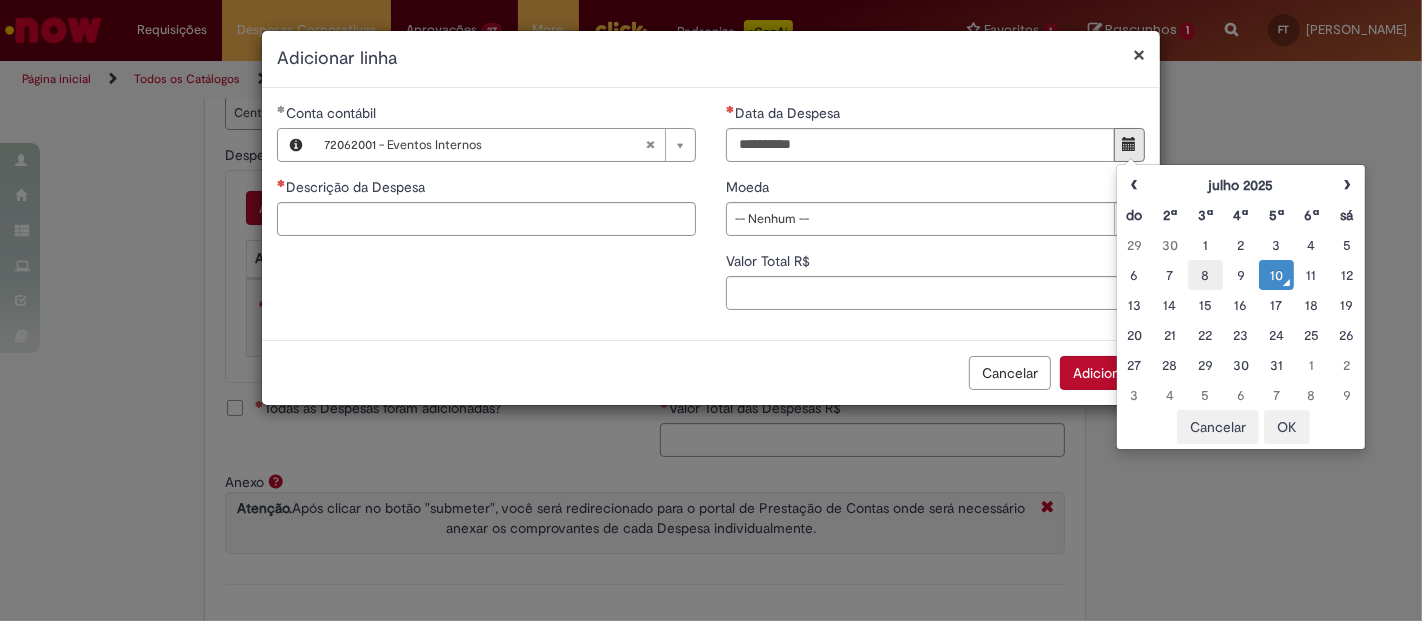 click on "8" at bounding box center (1205, 275) 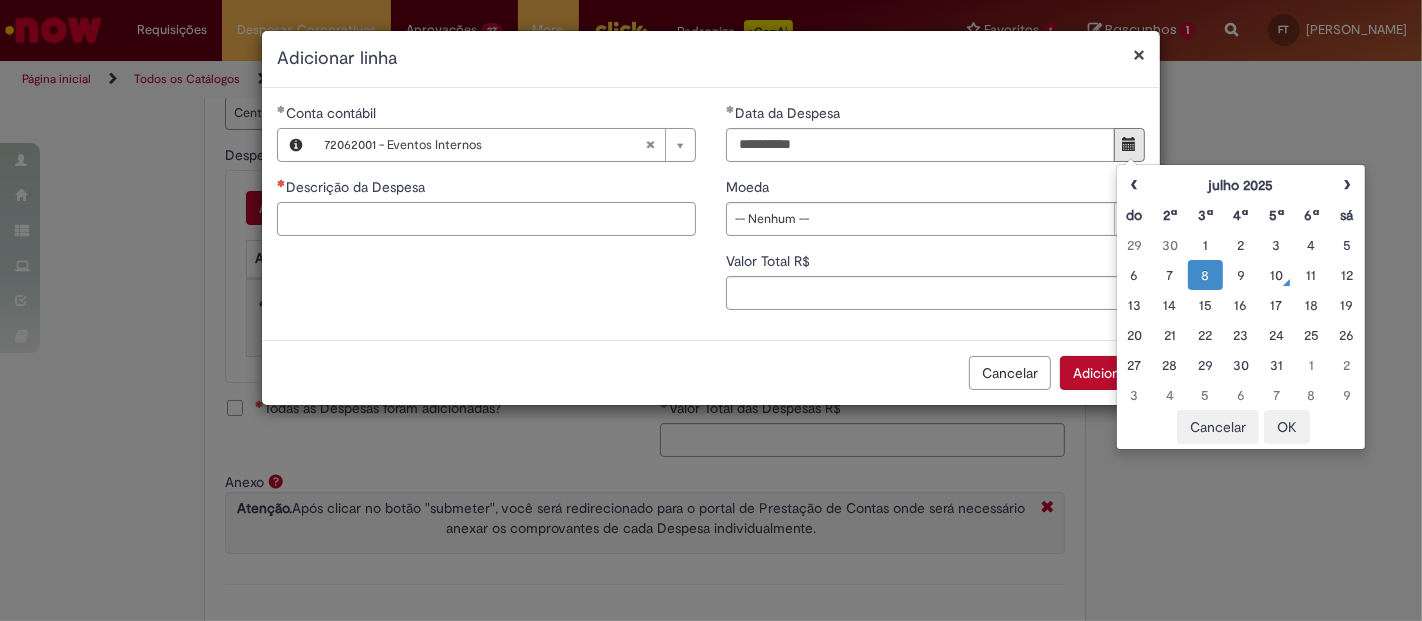 click on "Descrição da Despesa" at bounding box center [486, 219] 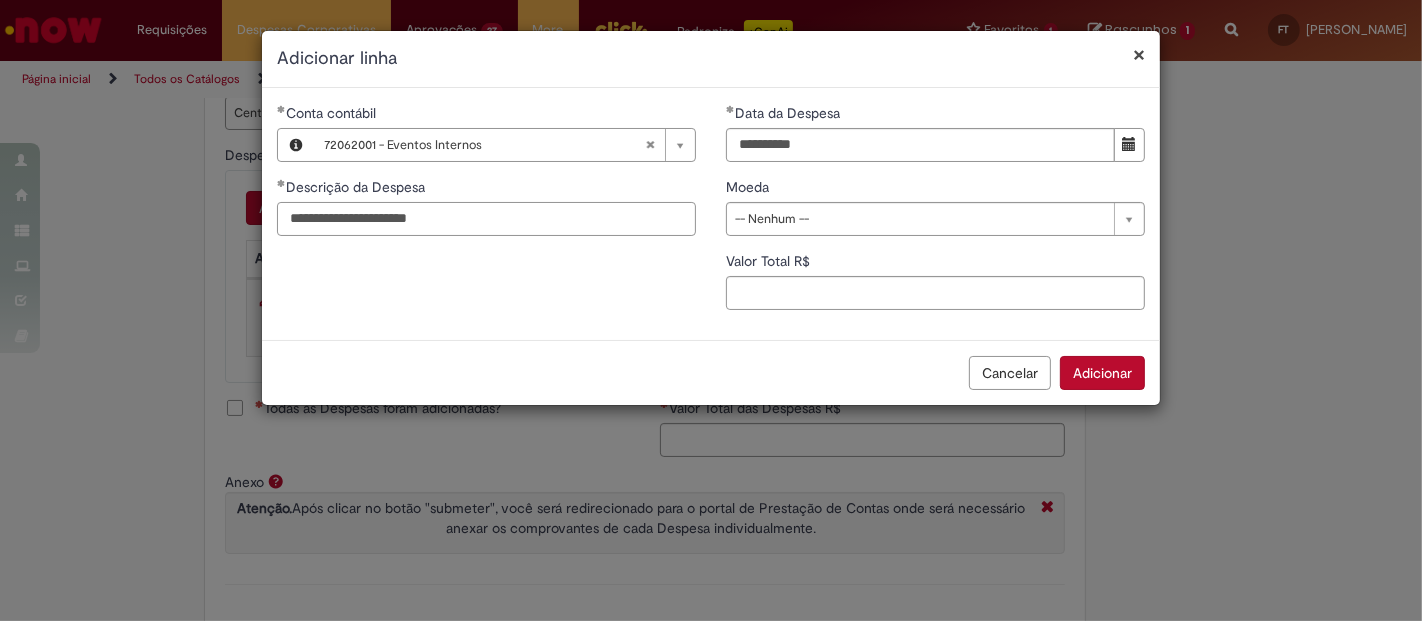 drag, startPoint x: 476, startPoint y: 222, endPoint x: 43, endPoint y: 212, distance: 433.11545 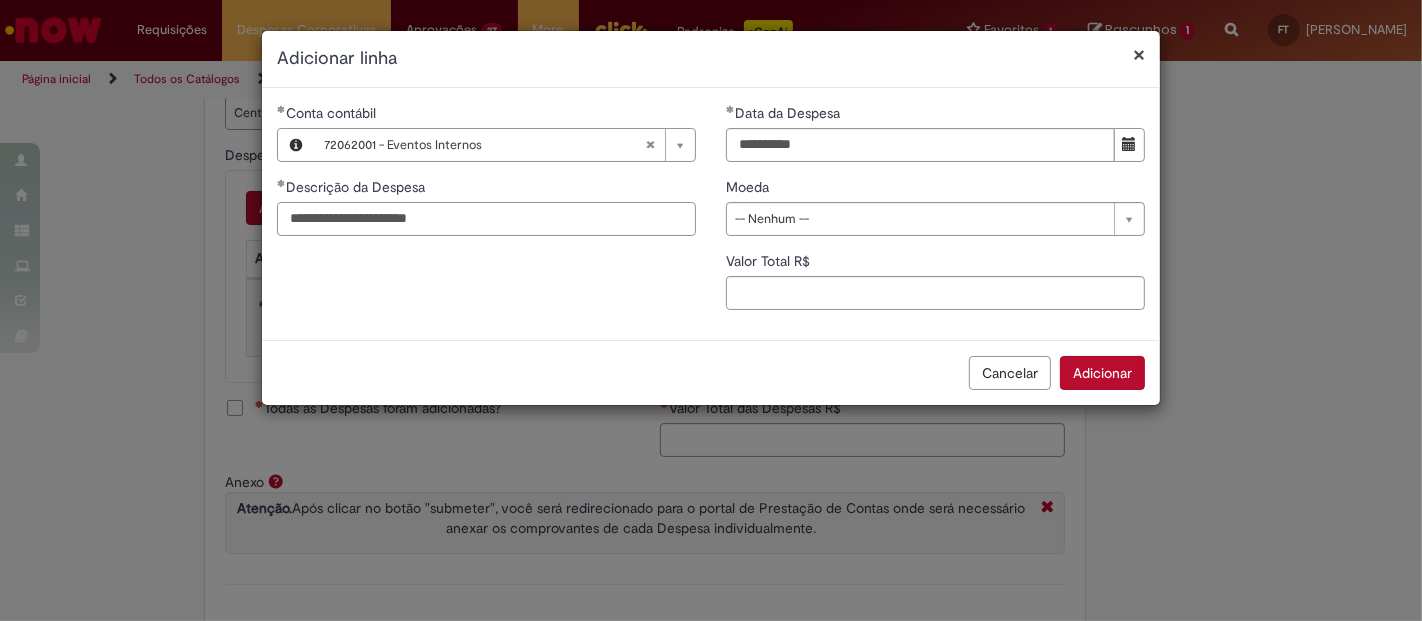 type on "**********" 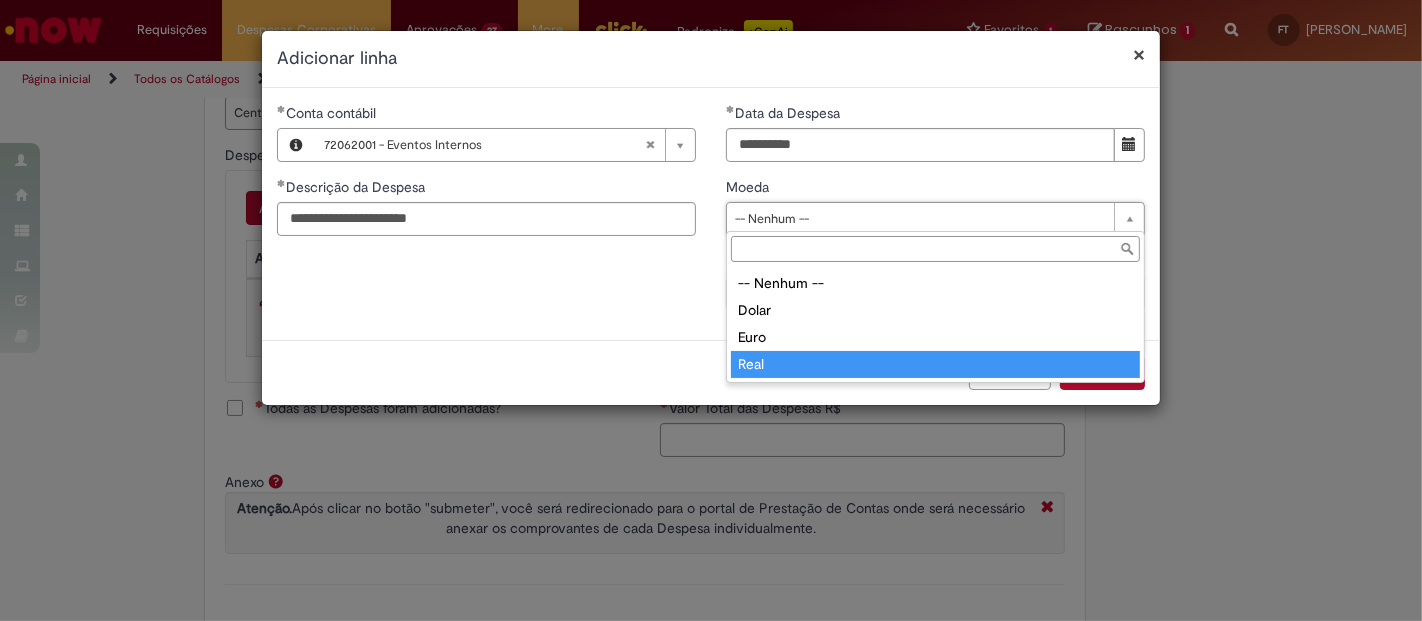 type on "****" 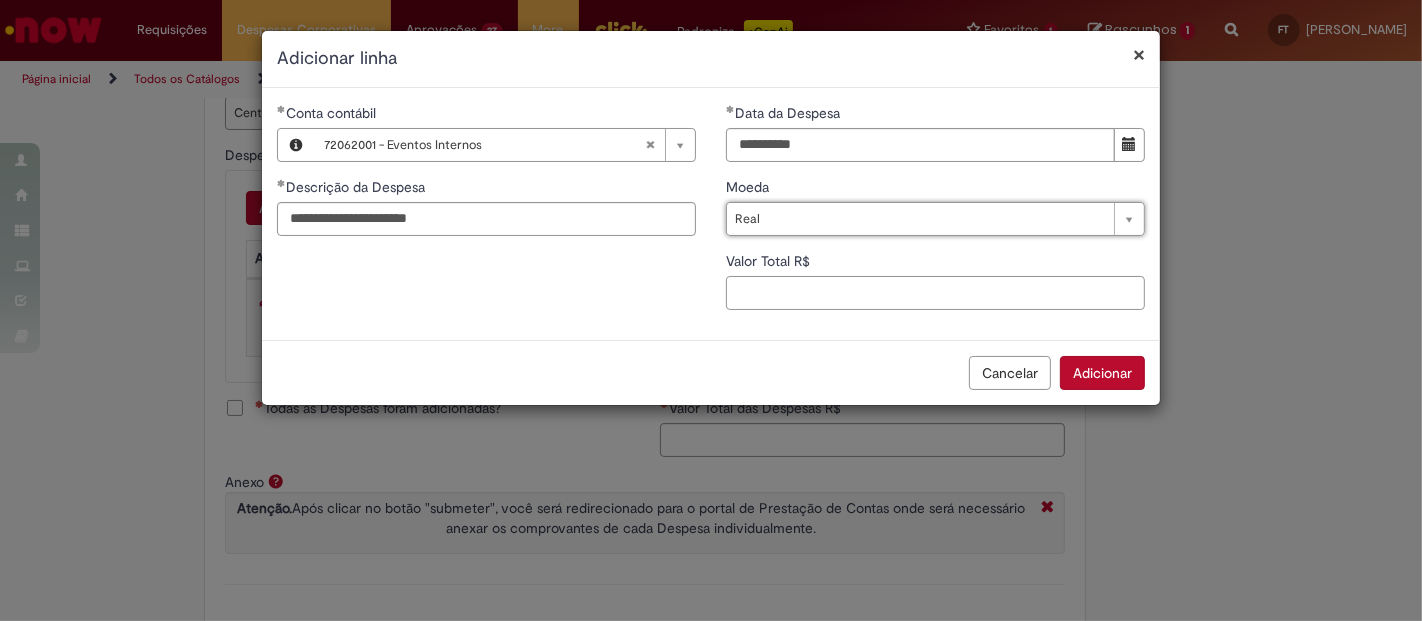 click on "Valor Total R$" at bounding box center [935, 293] 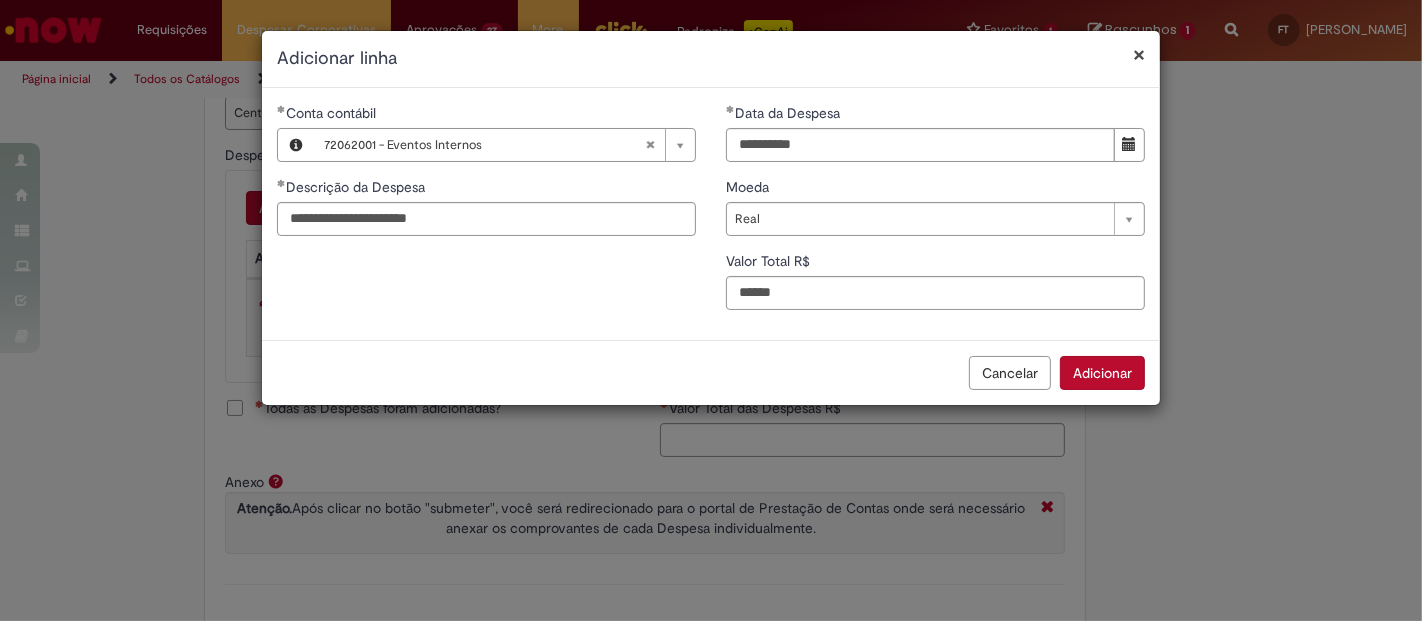 type on "*****" 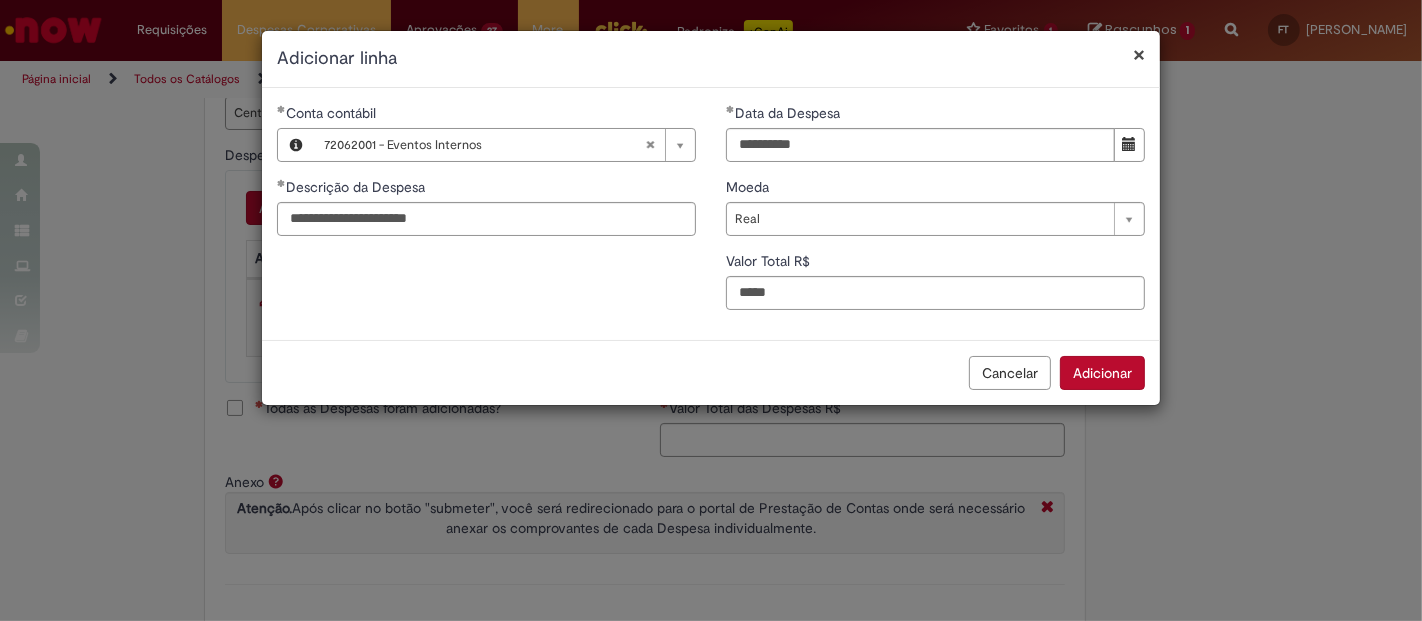 click on "Adicionar" at bounding box center [1102, 373] 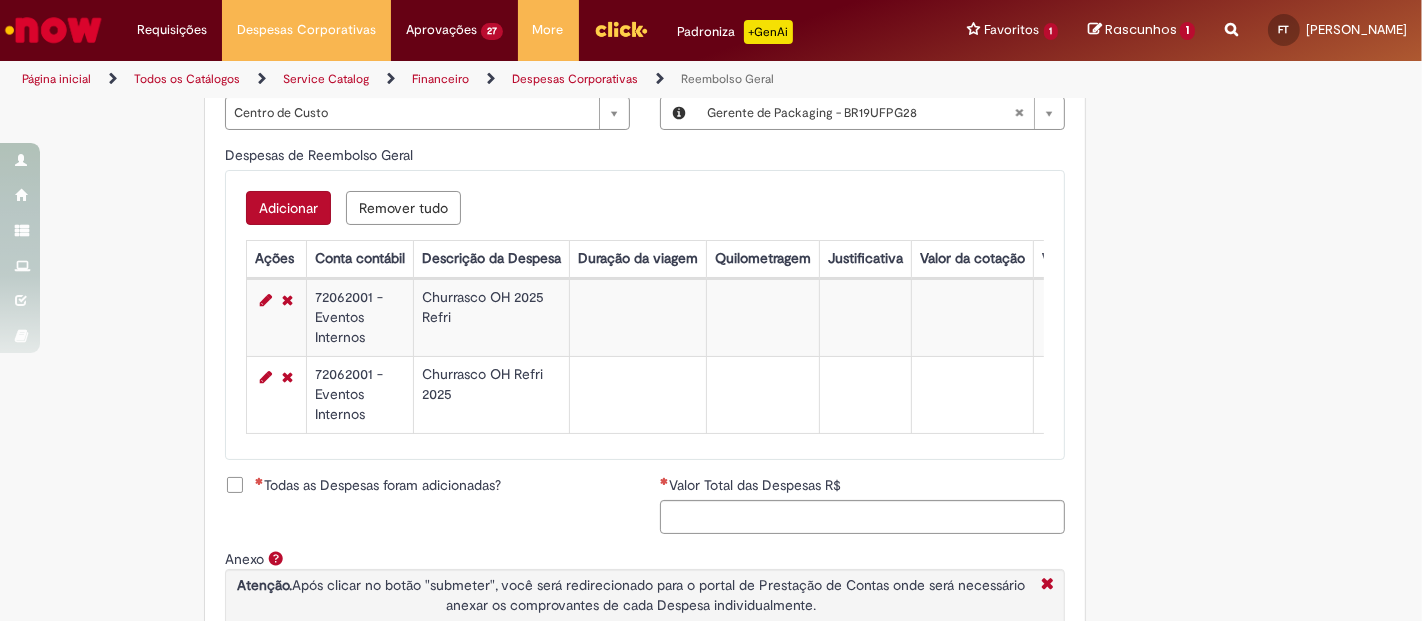 click on "Adicionar" at bounding box center [288, 208] 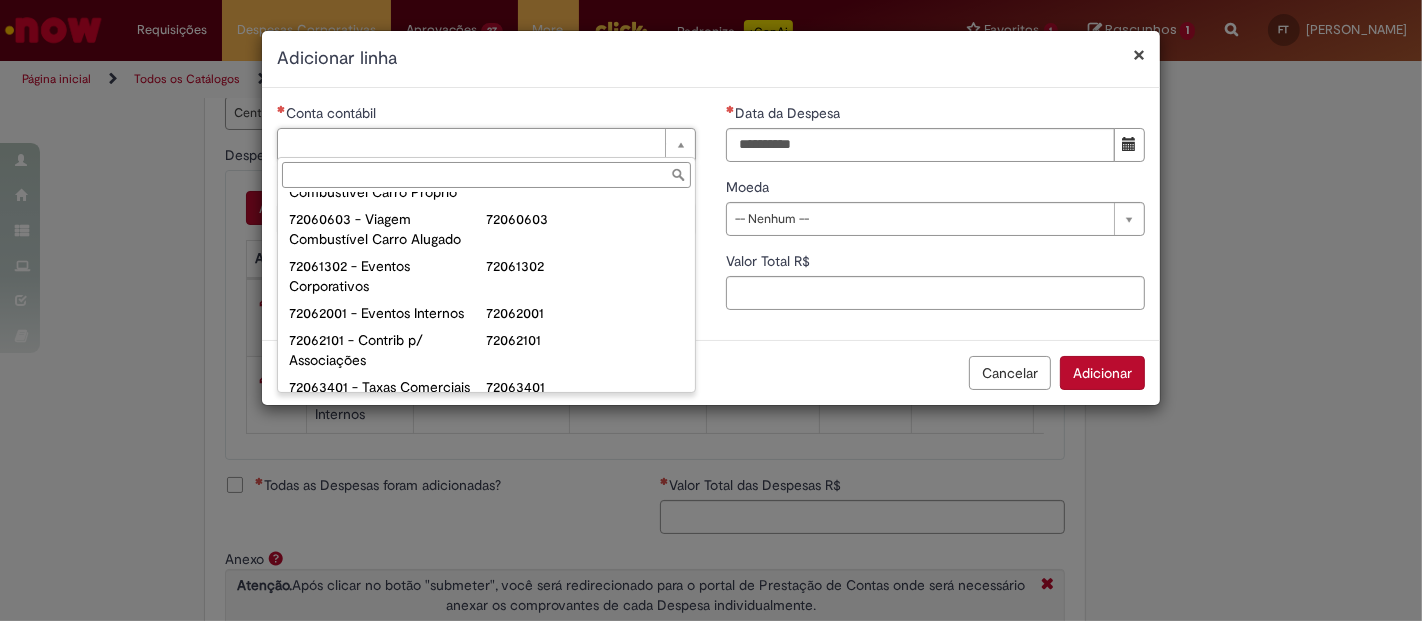 scroll, scrollTop: 1430, scrollLeft: 0, axis: vertical 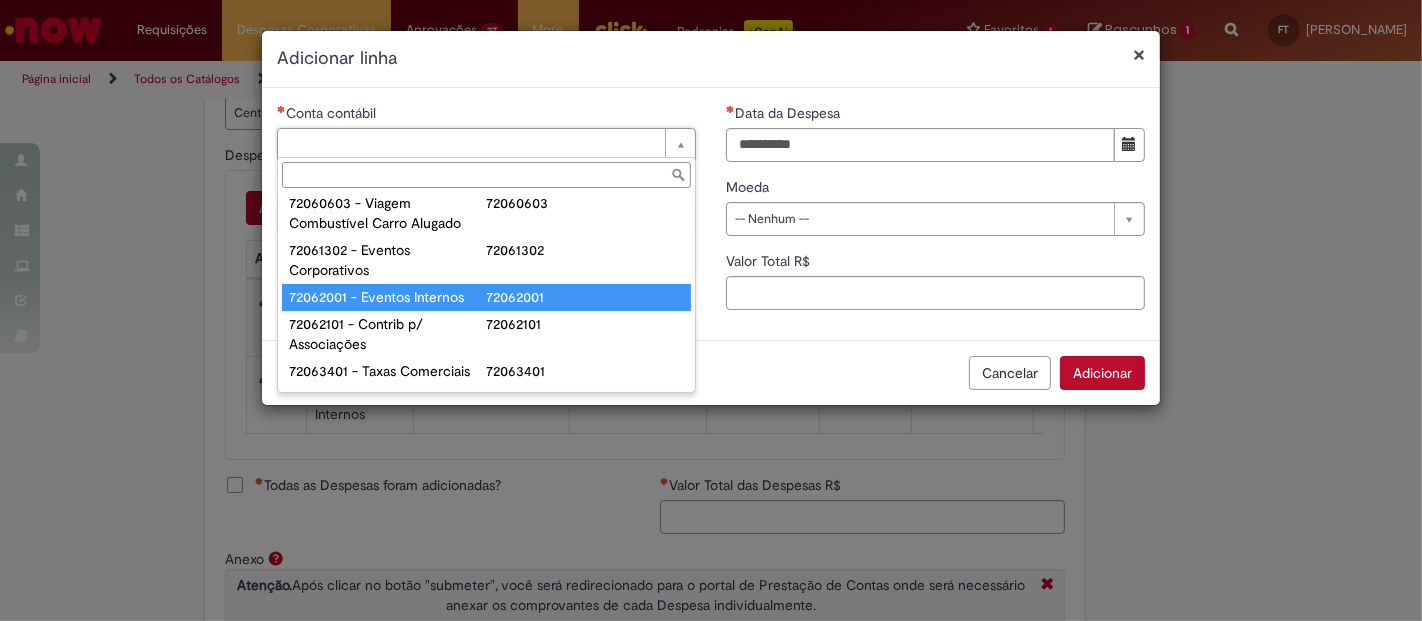 type on "**********" 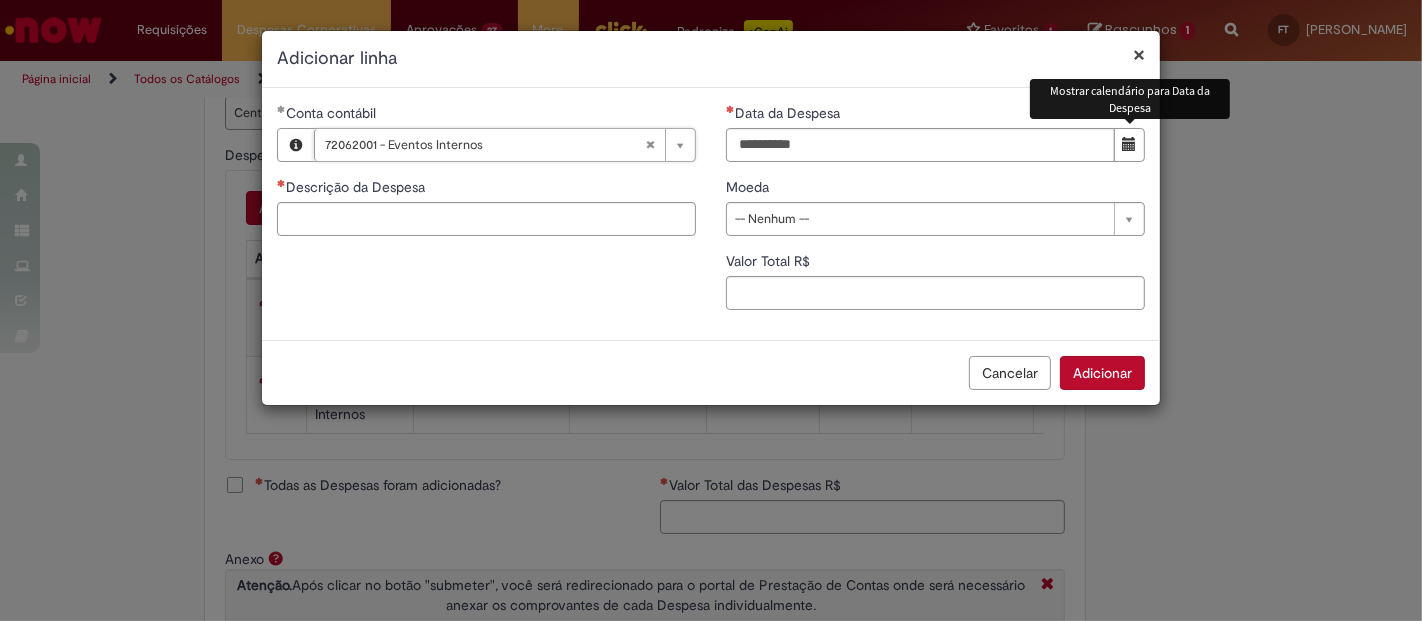 click at bounding box center [1129, 145] 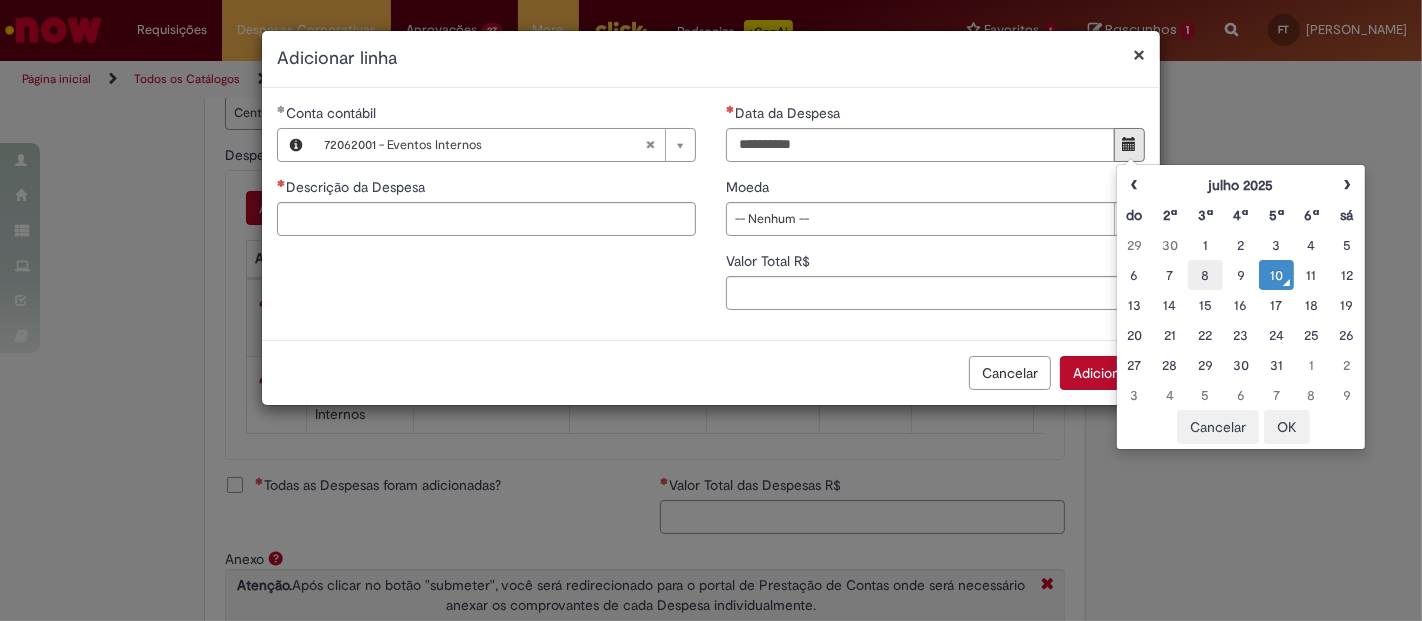 click on "8" at bounding box center (1205, 275) 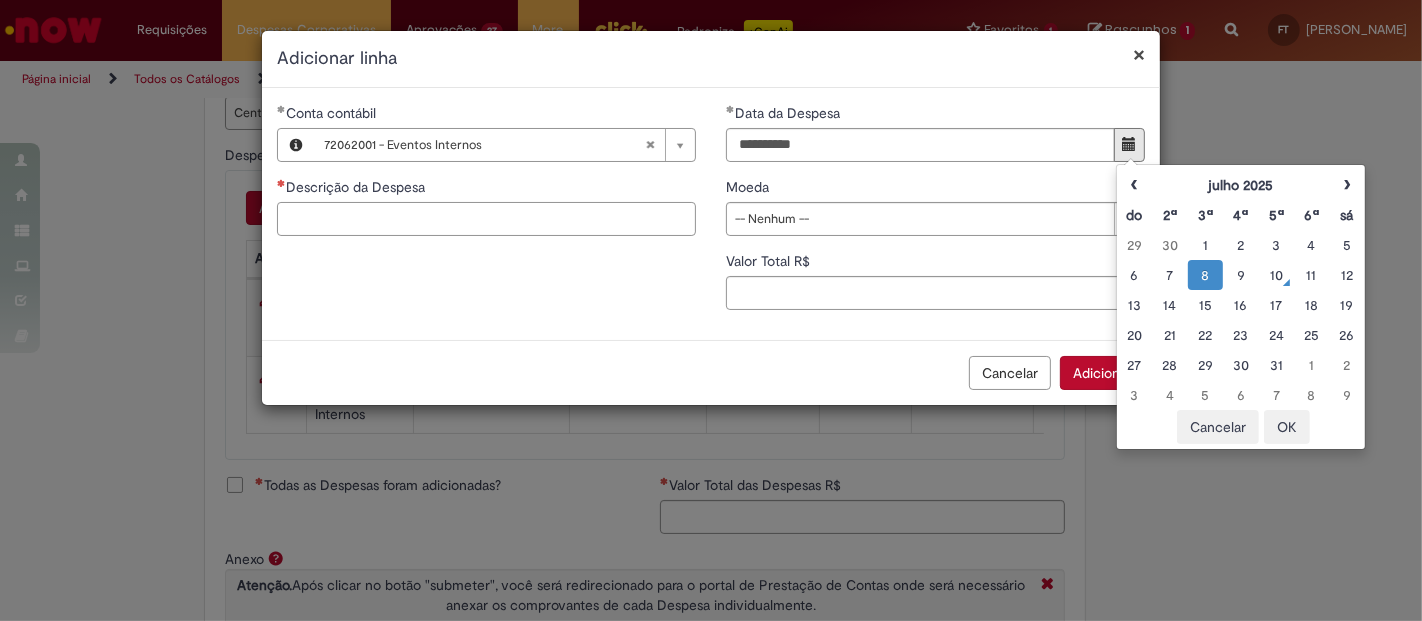 click on "Descrição da Despesa" at bounding box center (486, 219) 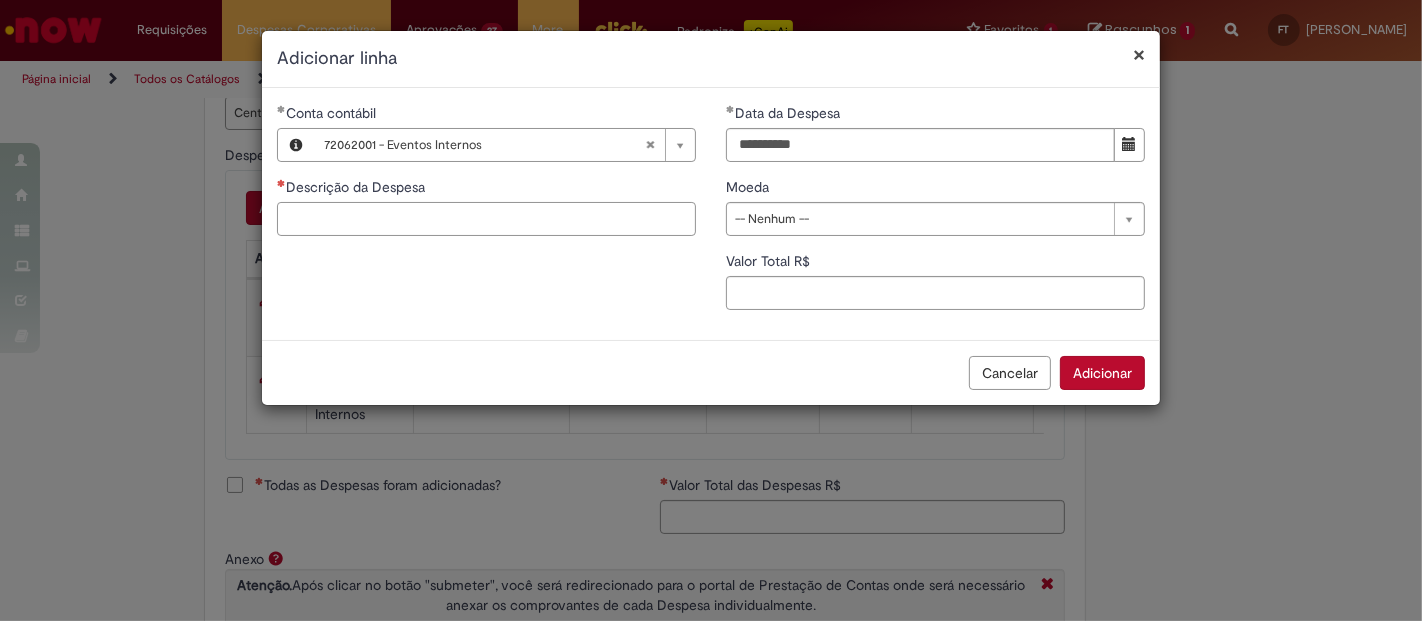 paste on "**********" 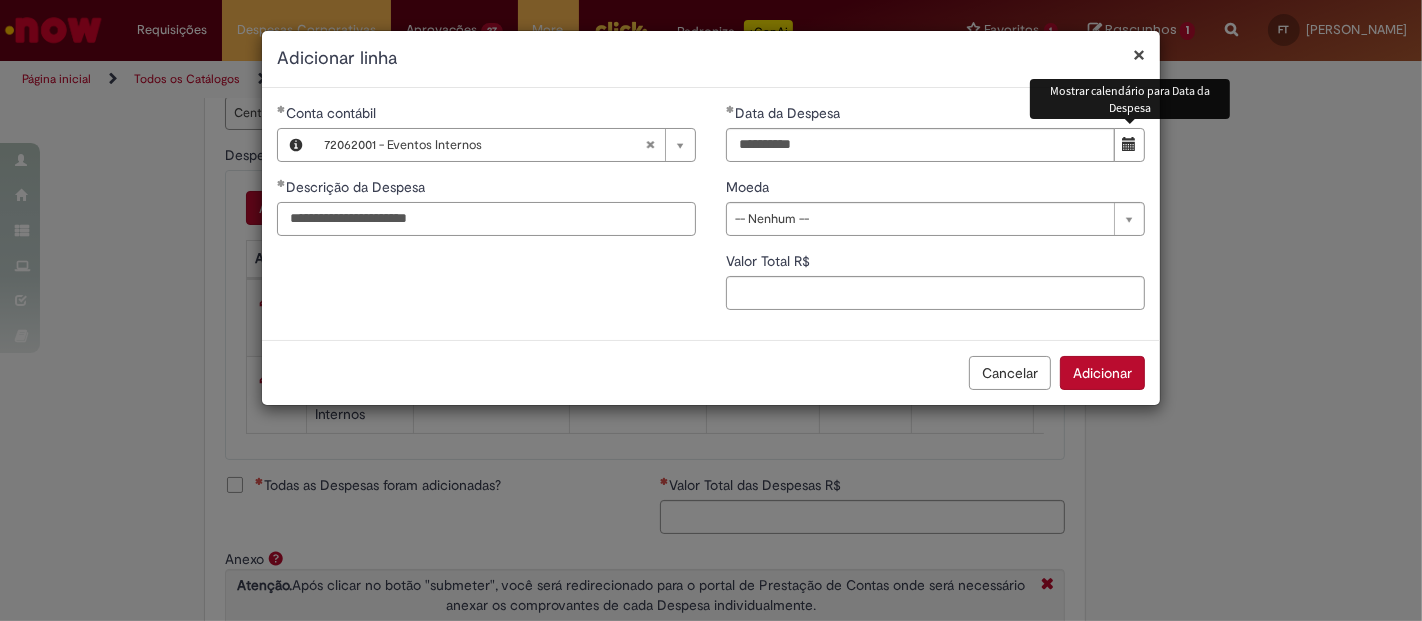 type on "**********" 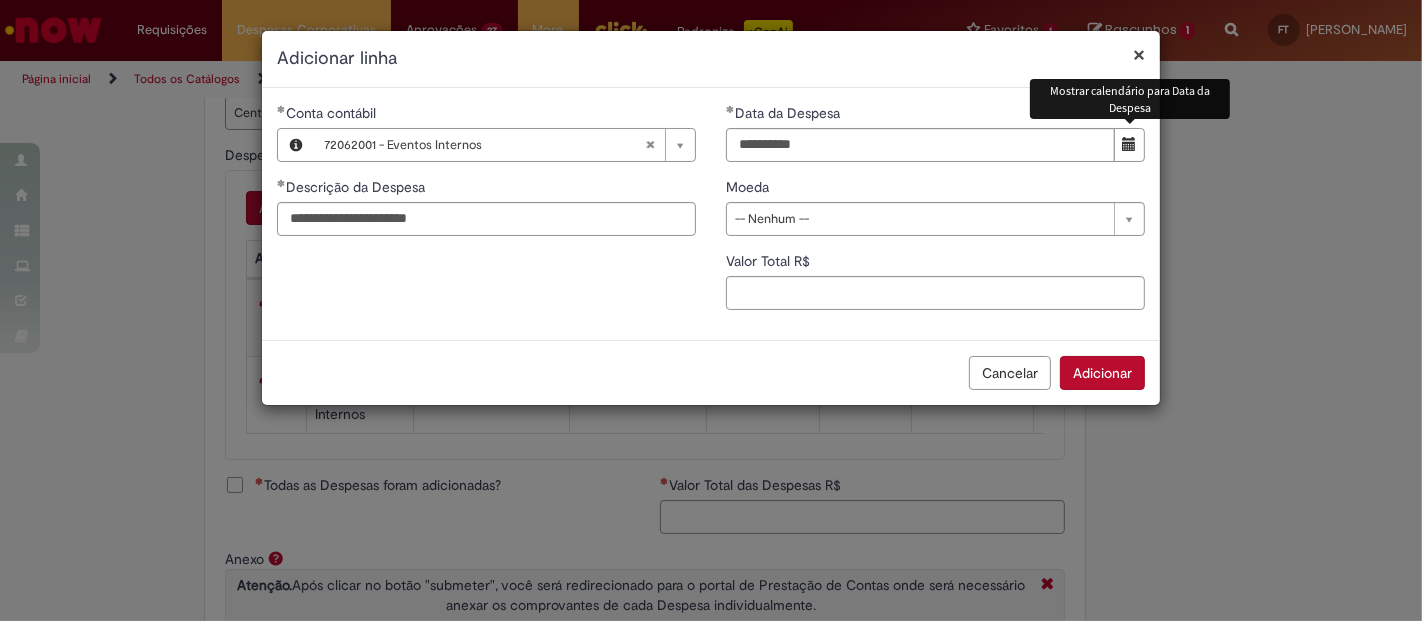click at bounding box center (1130, 144) 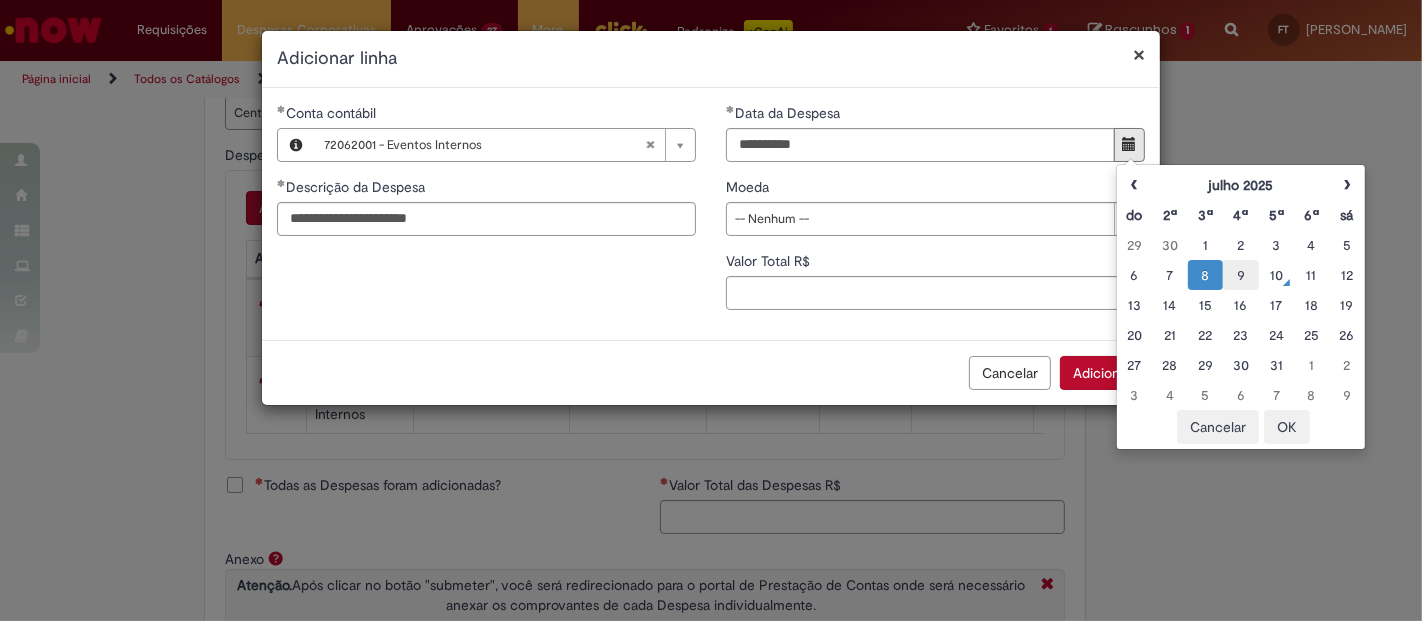 click on "9" at bounding box center [1240, 275] 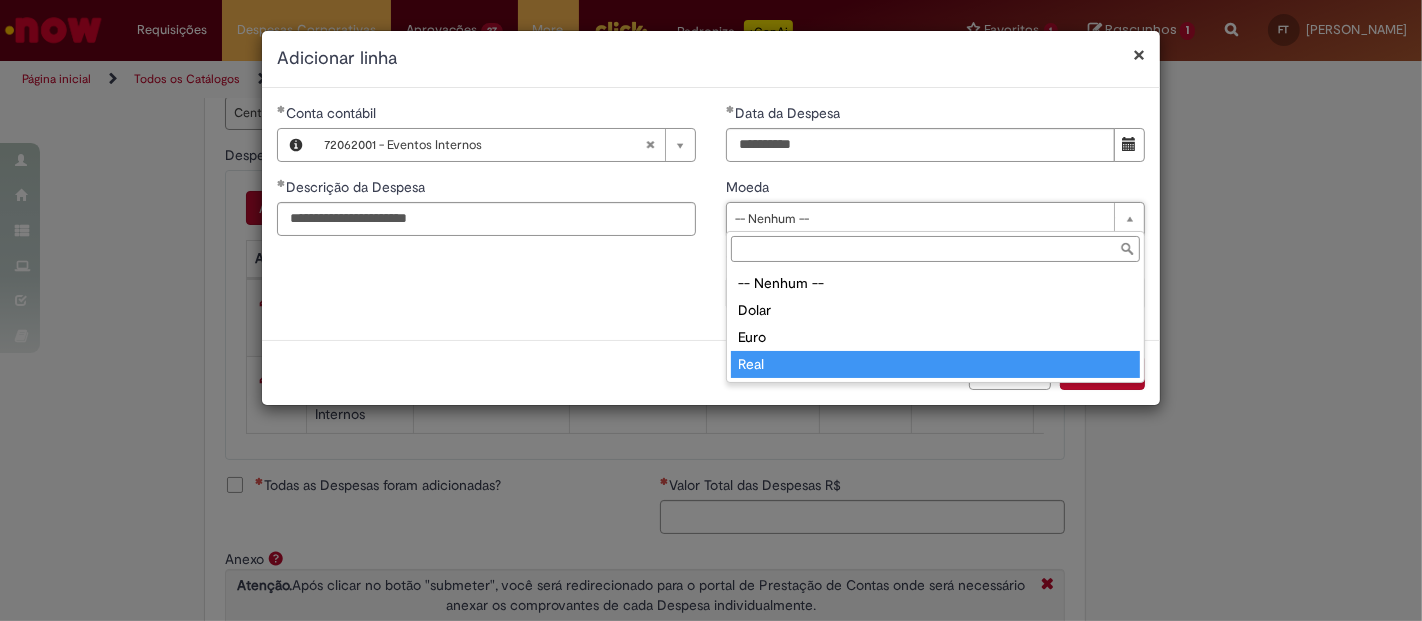 type on "****" 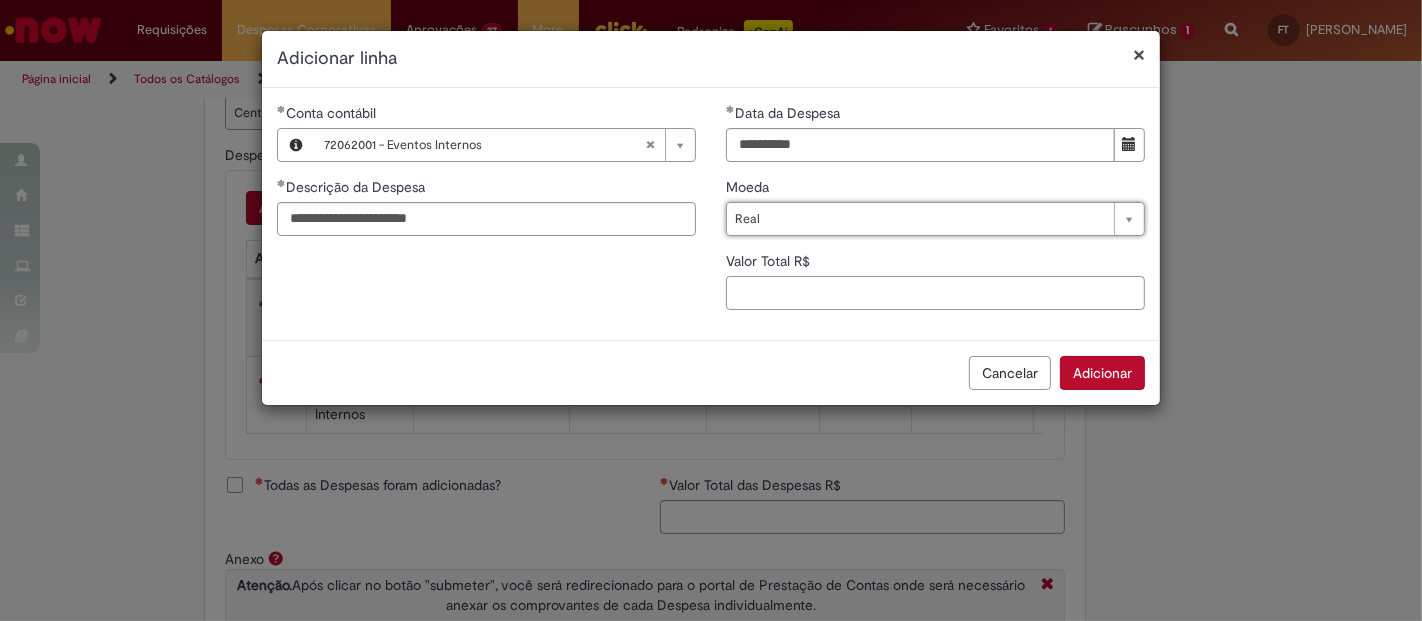 click on "Valor Total R$" at bounding box center (935, 293) 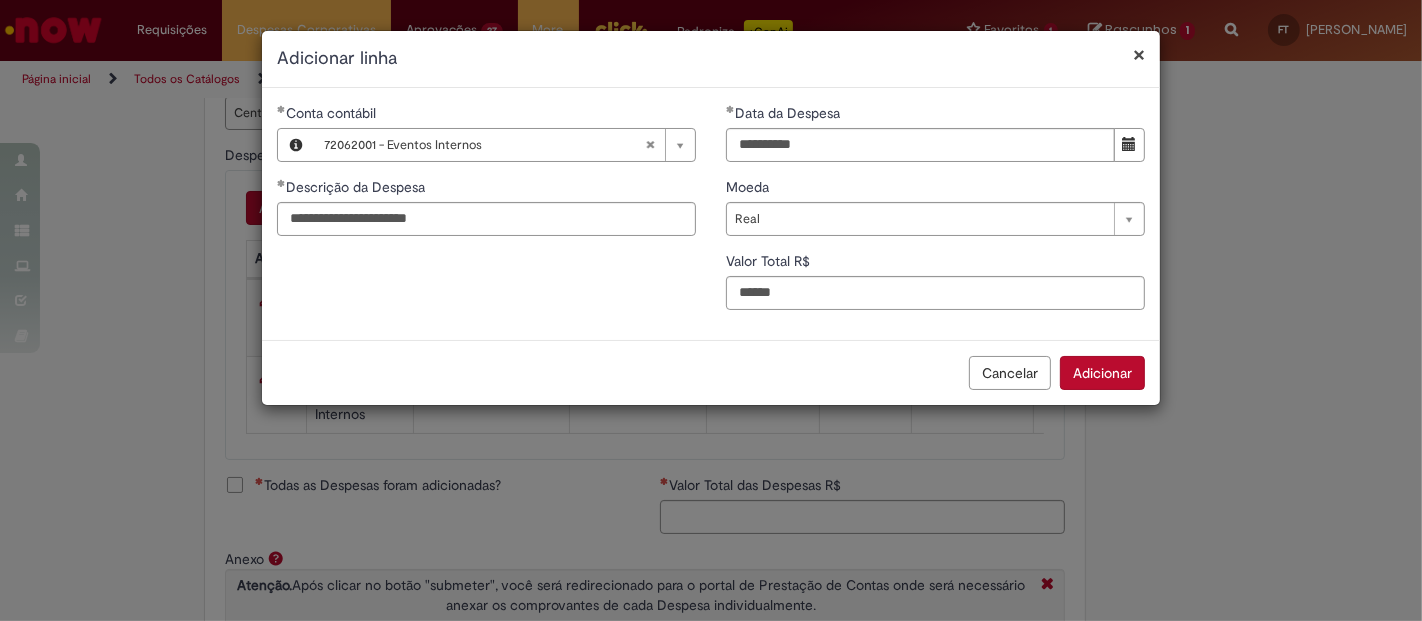 click on "Adicionar" at bounding box center [1102, 373] 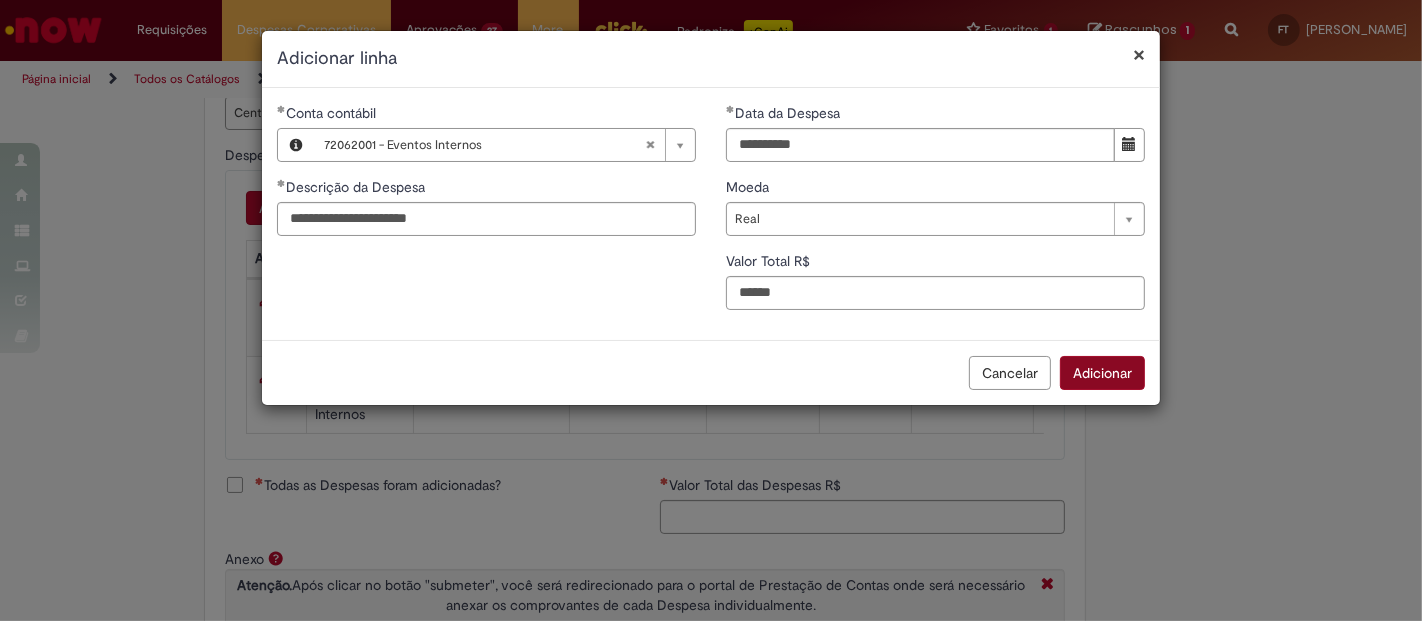 type on "******" 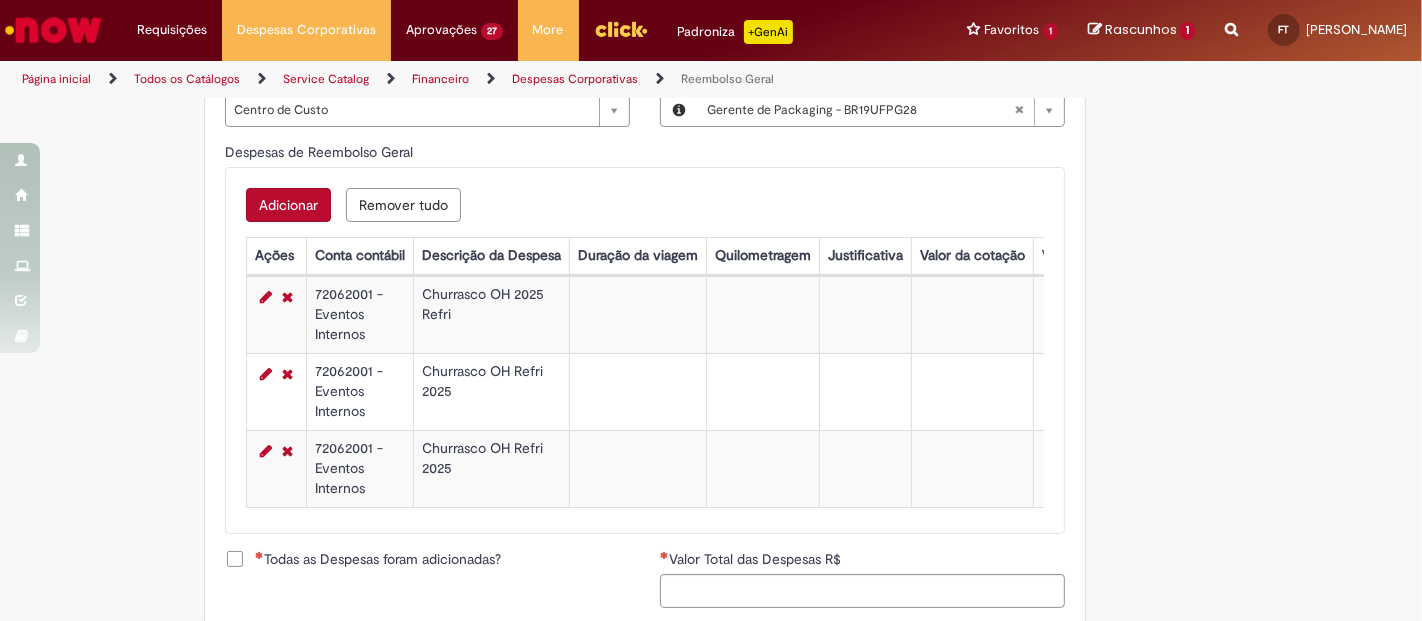 scroll, scrollTop: 888, scrollLeft: 0, axis: vertical 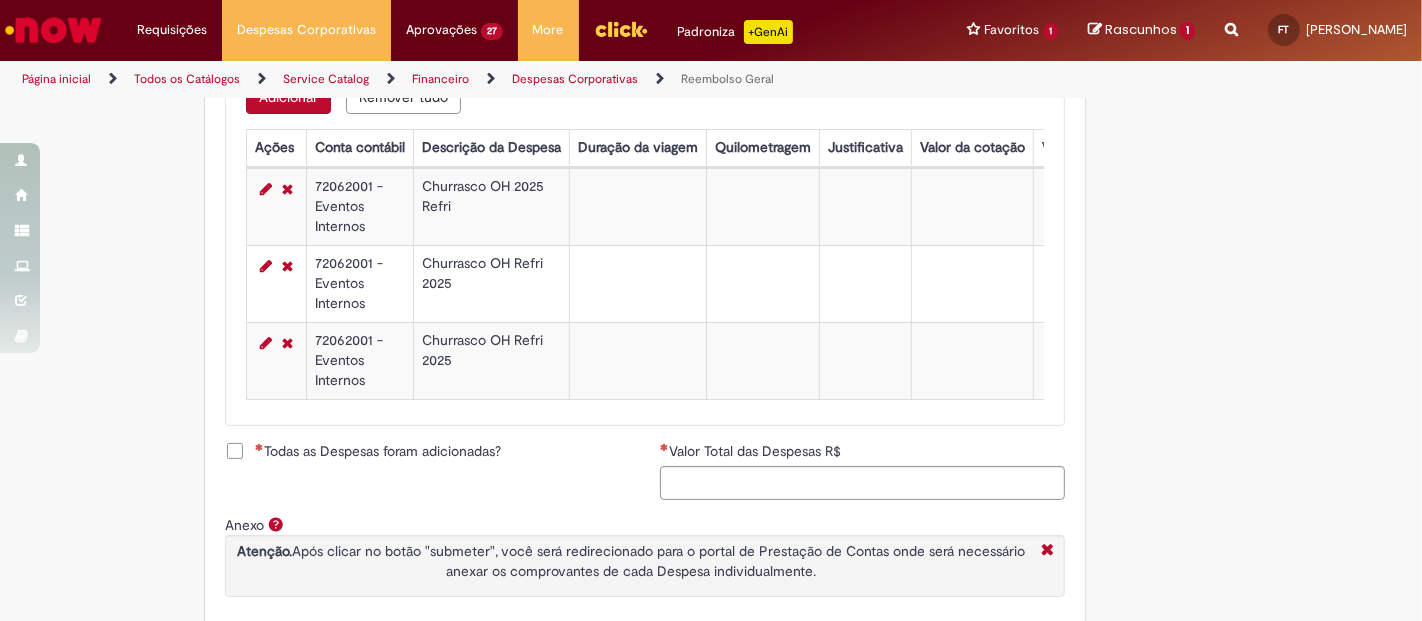 click on "Adicionar" at bounding box center (288, 97) 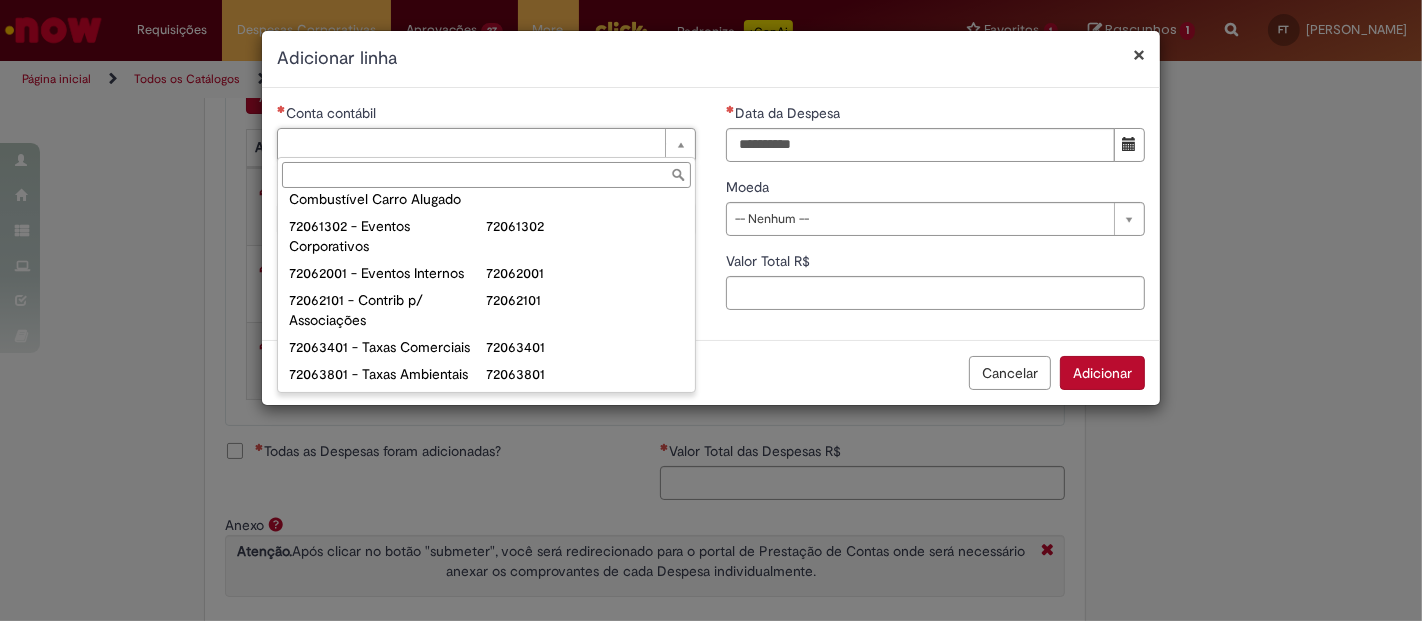 scroll, scrollTop: 1473, scrollLeft: 0, axis: vertical 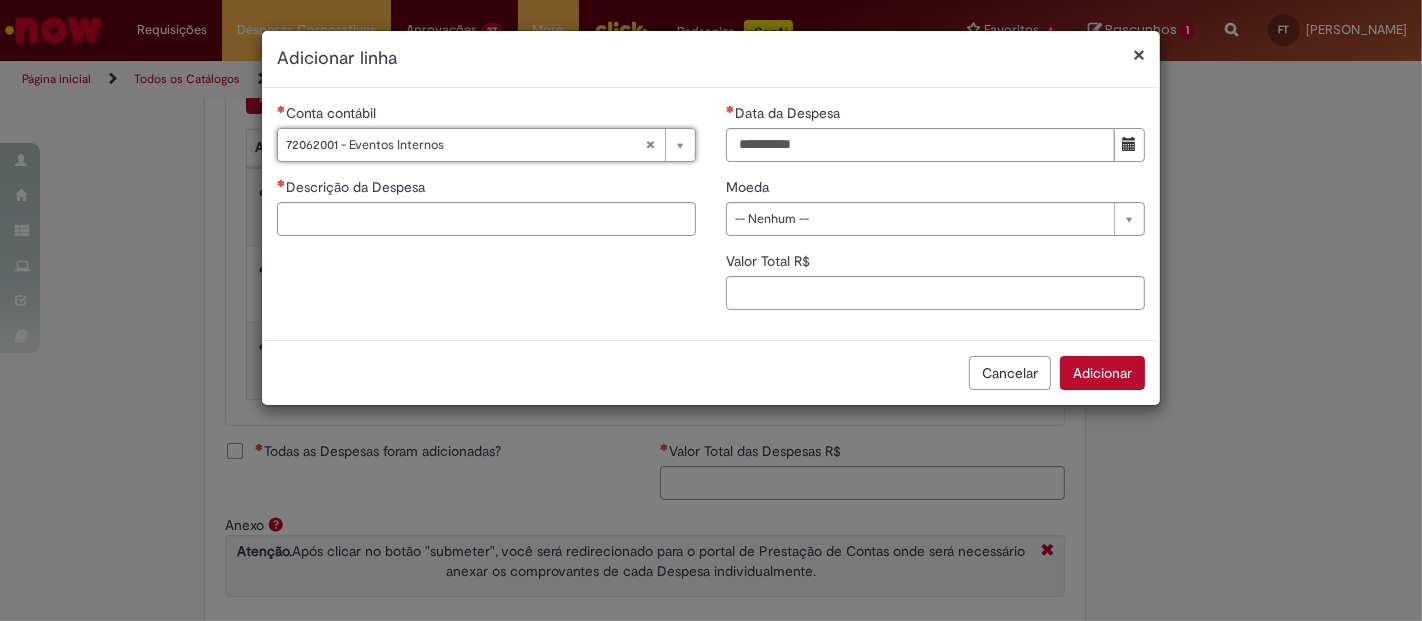 type on "**********" 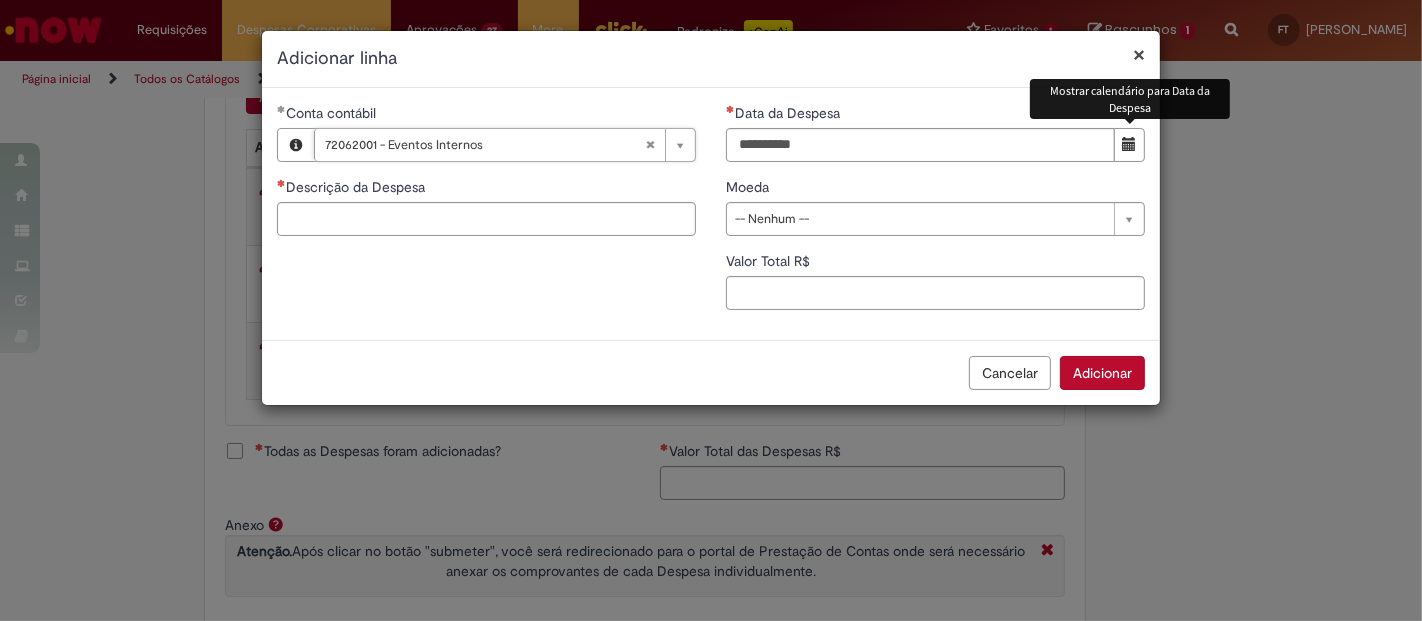 click at bounding box center (1129, 145) 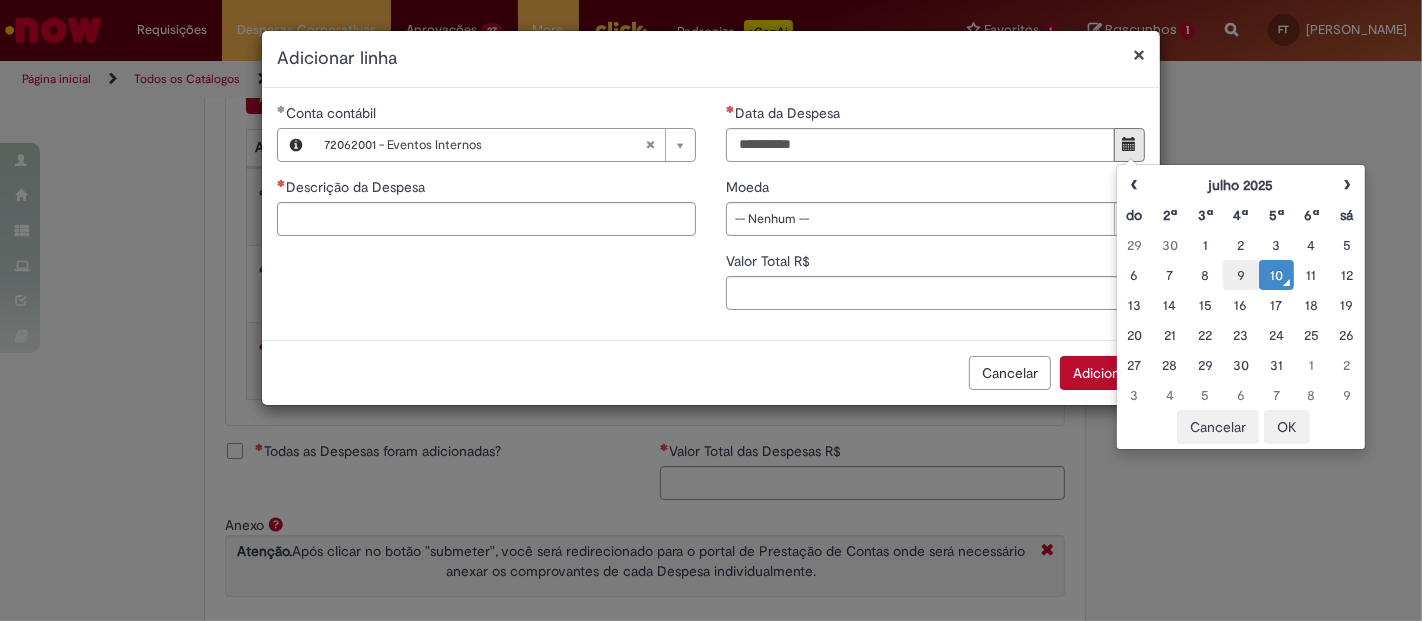 click on "9" at bounding box center (1240, 275) 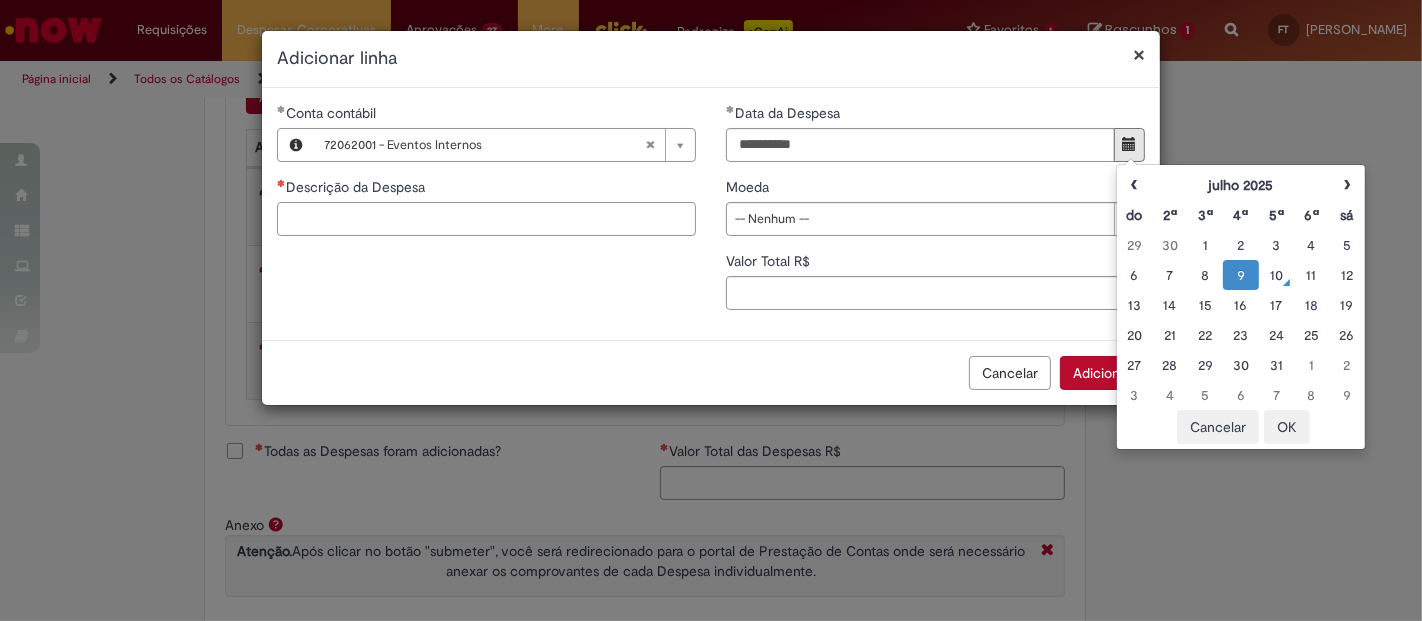 click on "Descrição da Despesa" at bounding box center (486, 219) 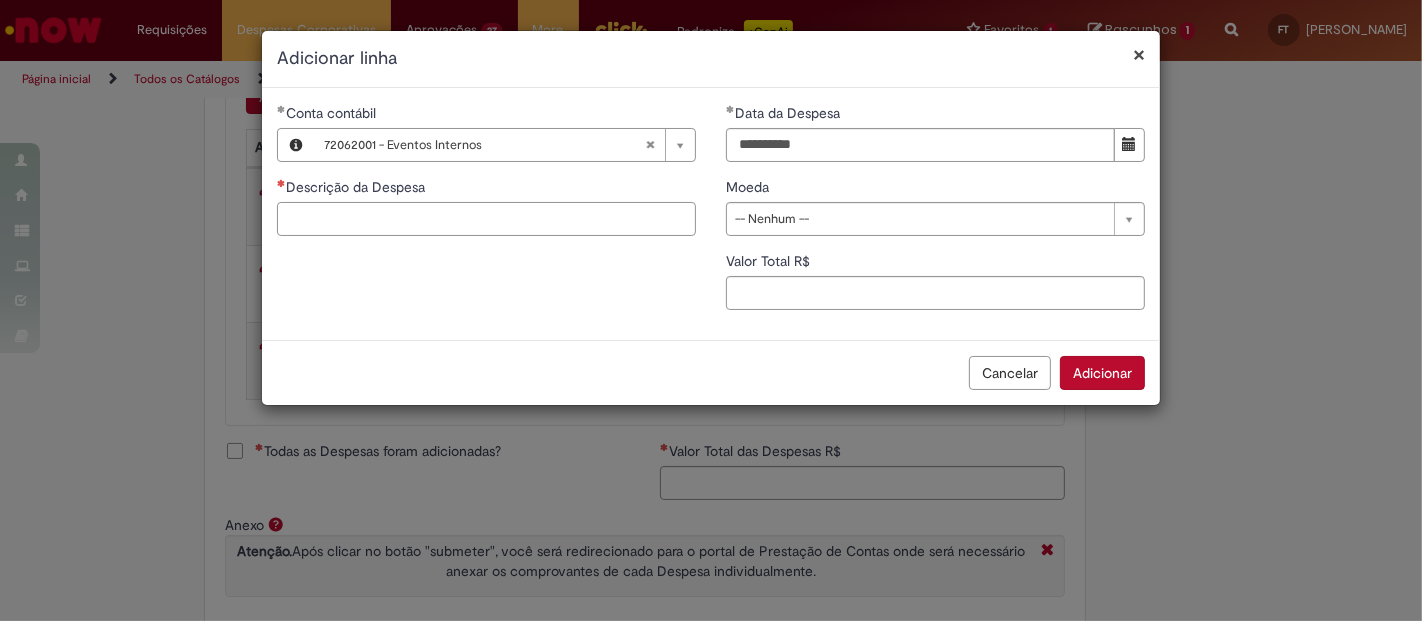 paste on "**********" 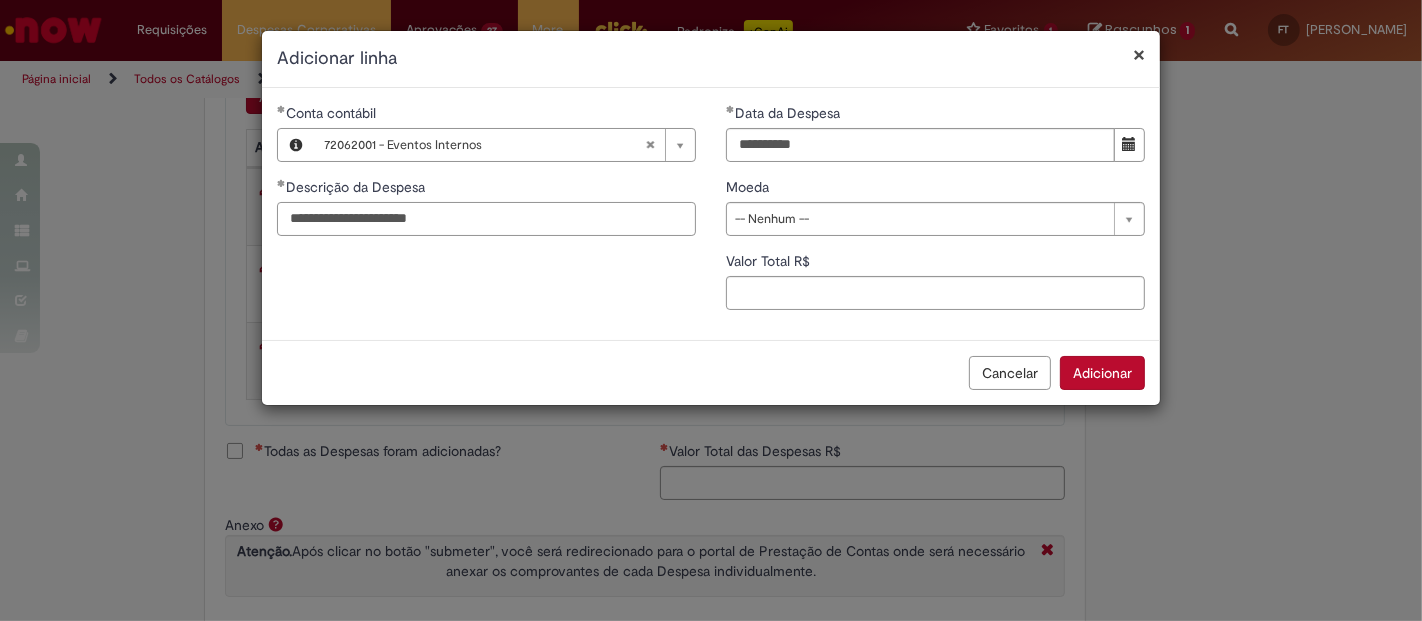 type on "**********" 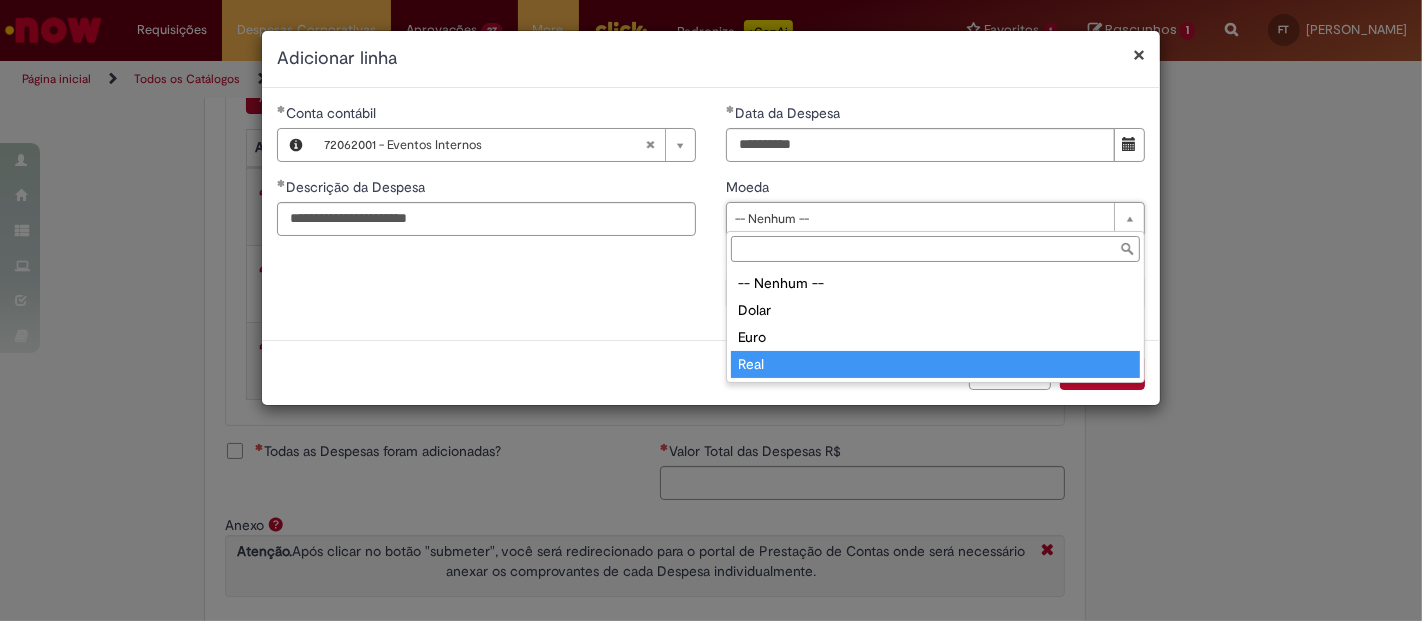 type on "****" 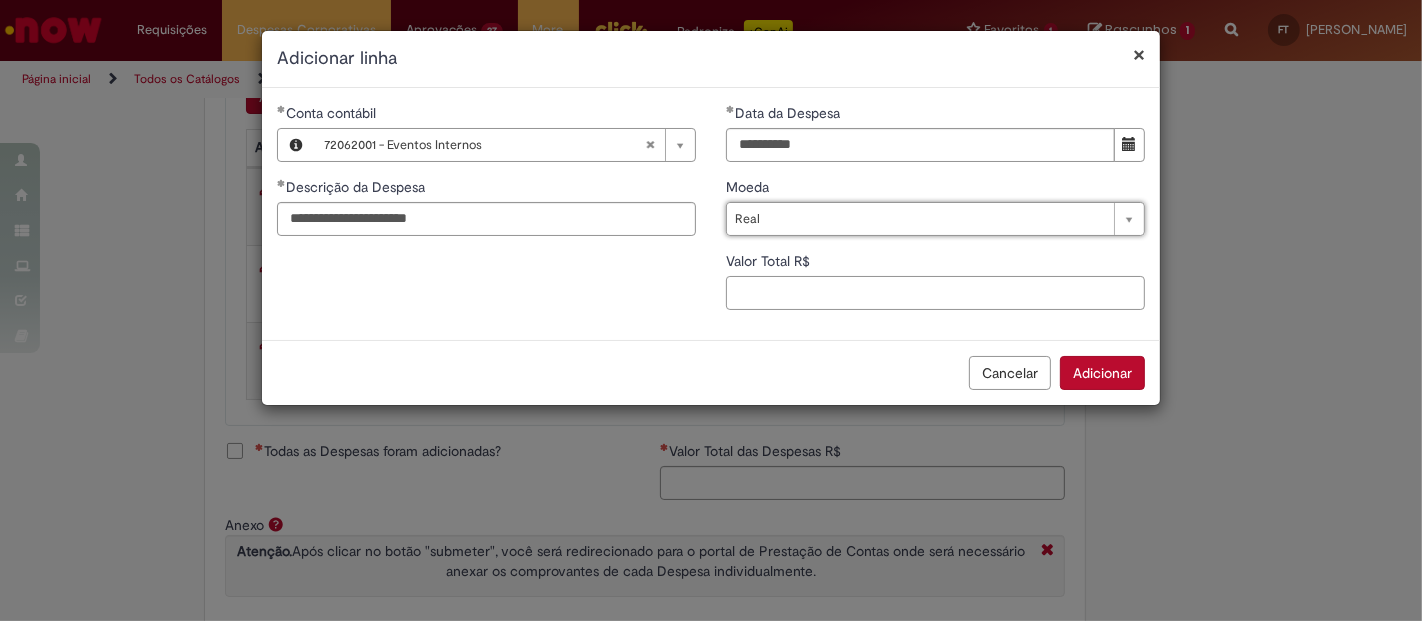 click on "Valor Total R$" at bounding box center (935, 293) 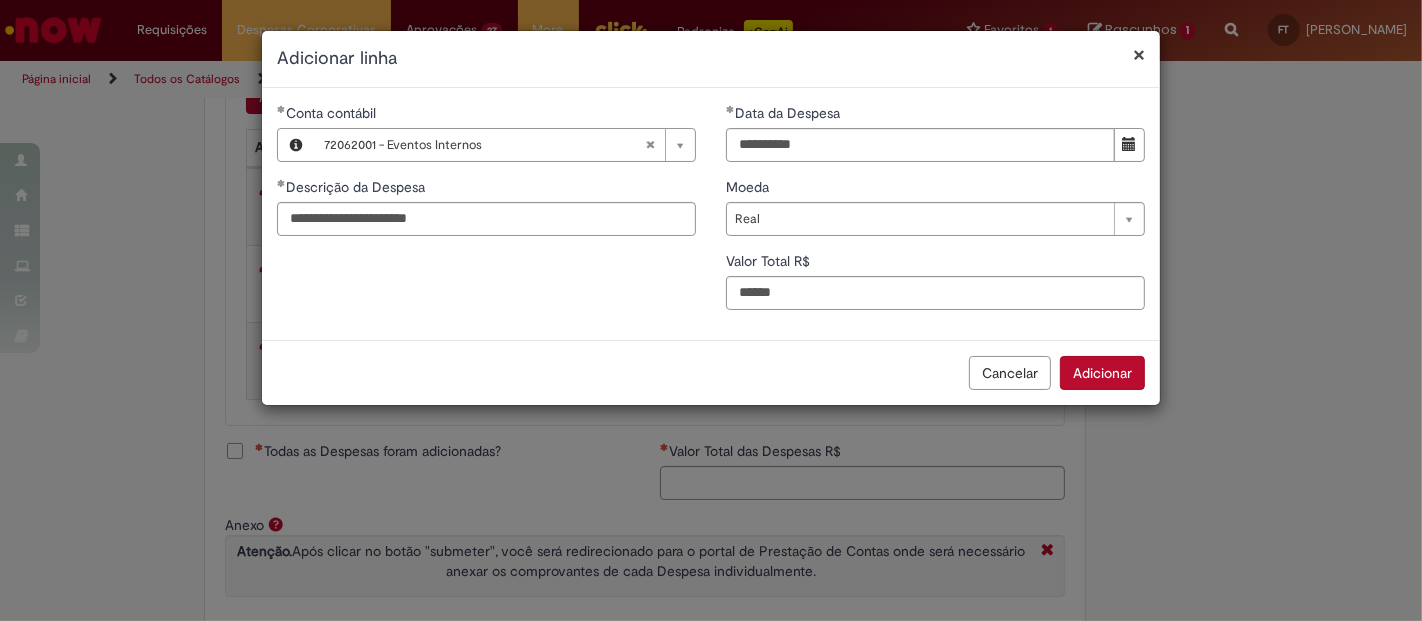 type on "******" 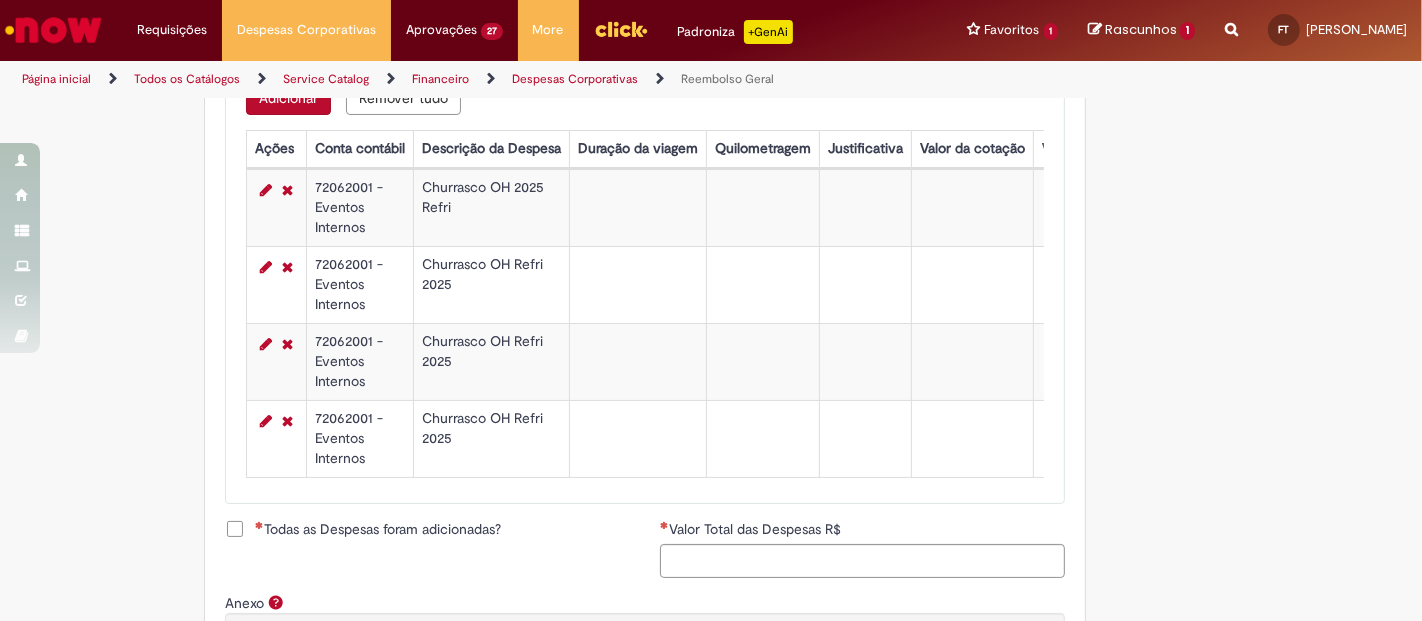 click on "Adicionar" at bounding box center (288, 98) 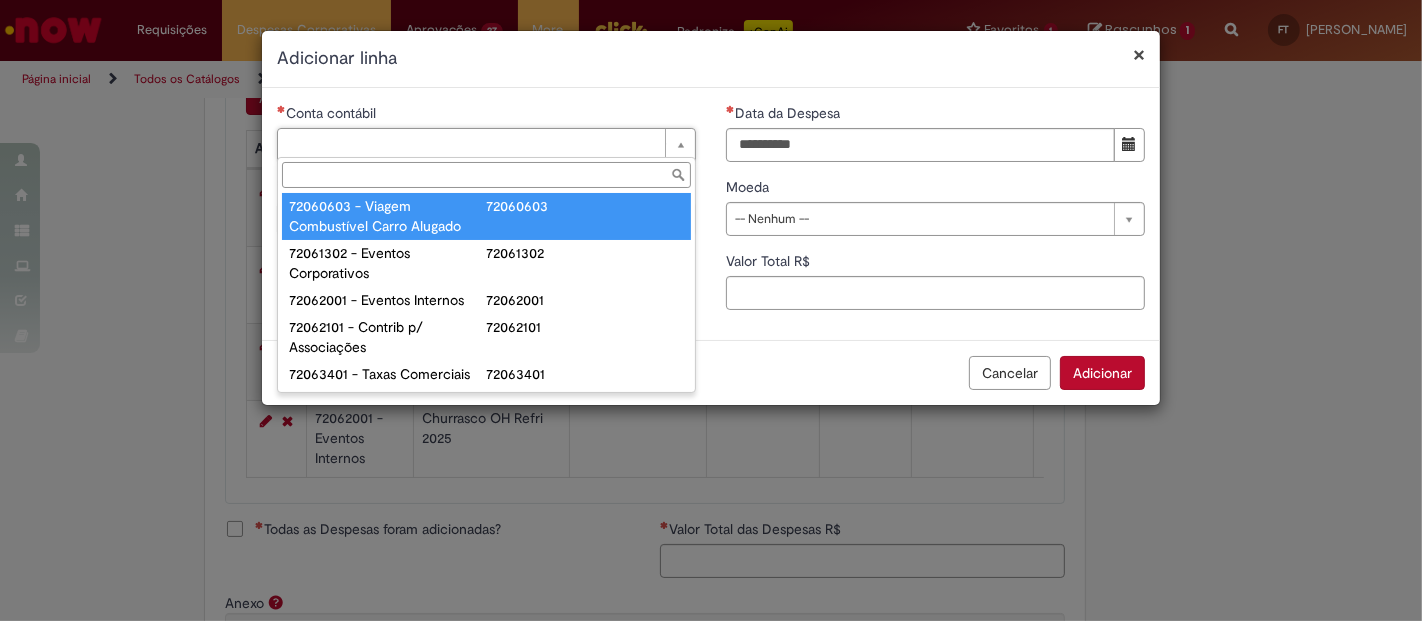 scroll, scrollTop: 1473, scrollLeft: 0, axis: vertical 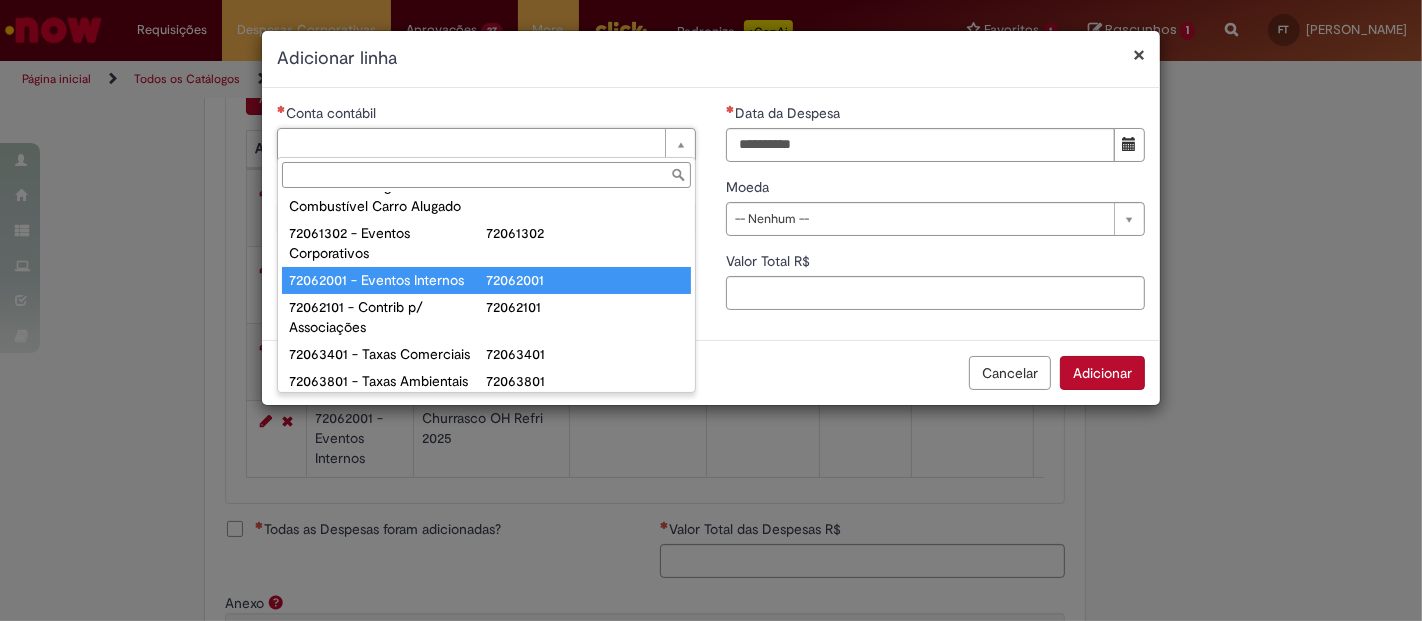 type on "**********" 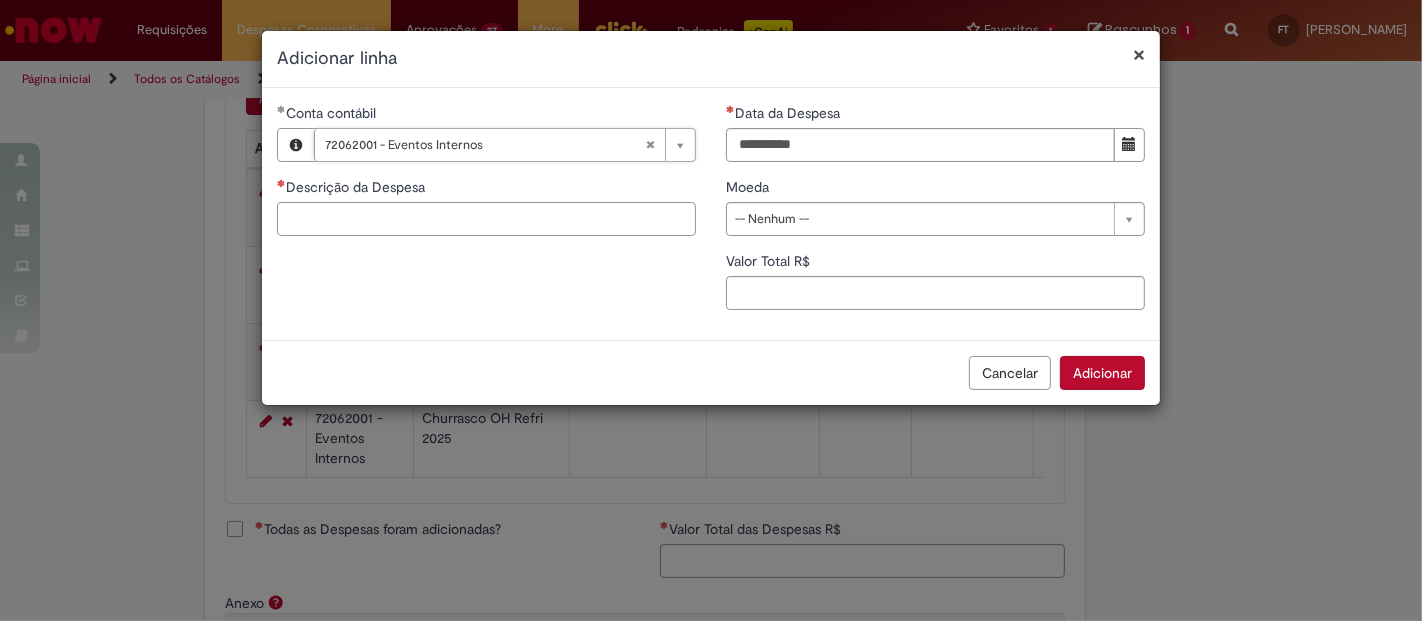 click on "Descrição da Despesa" at bounding box center (486, 219) 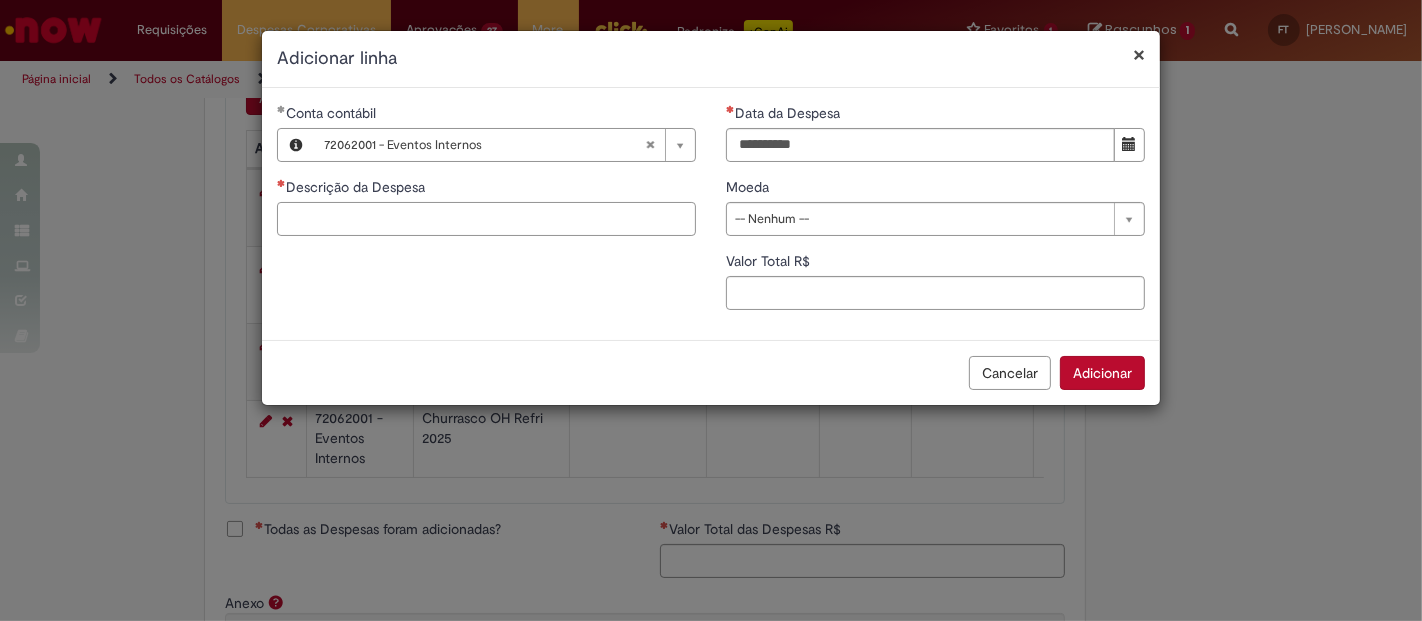 paste on "**********" 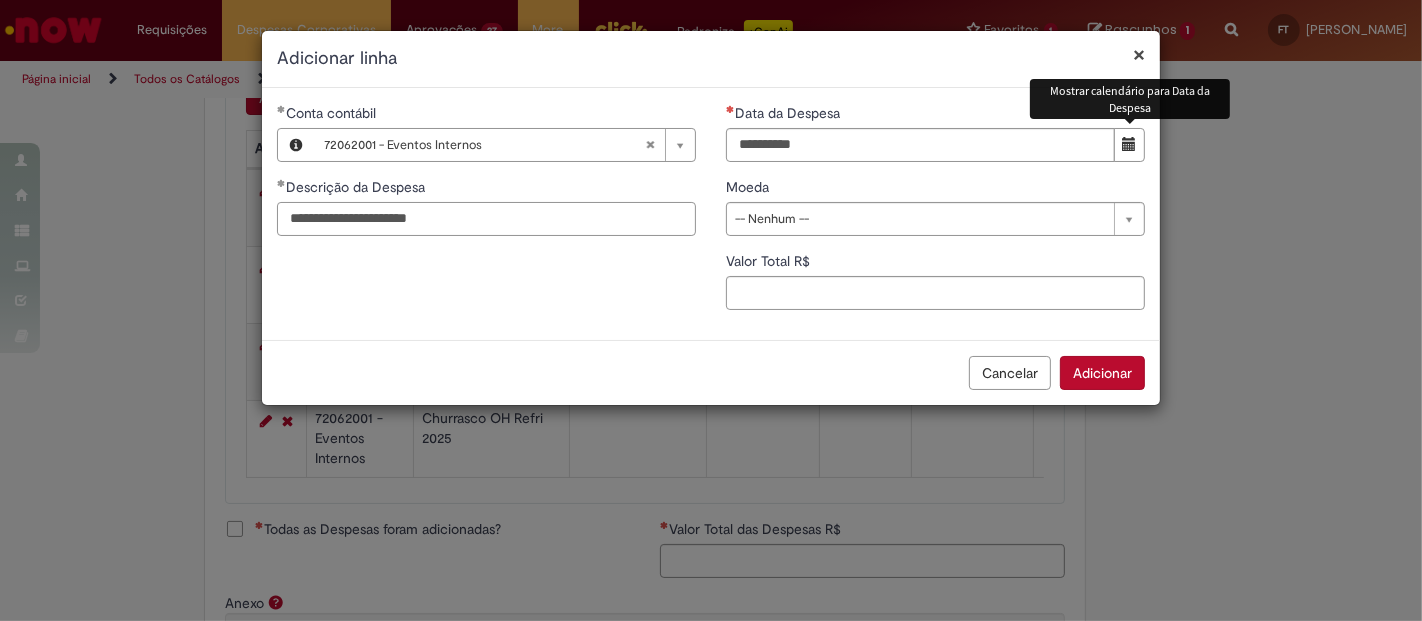 type on "**********" 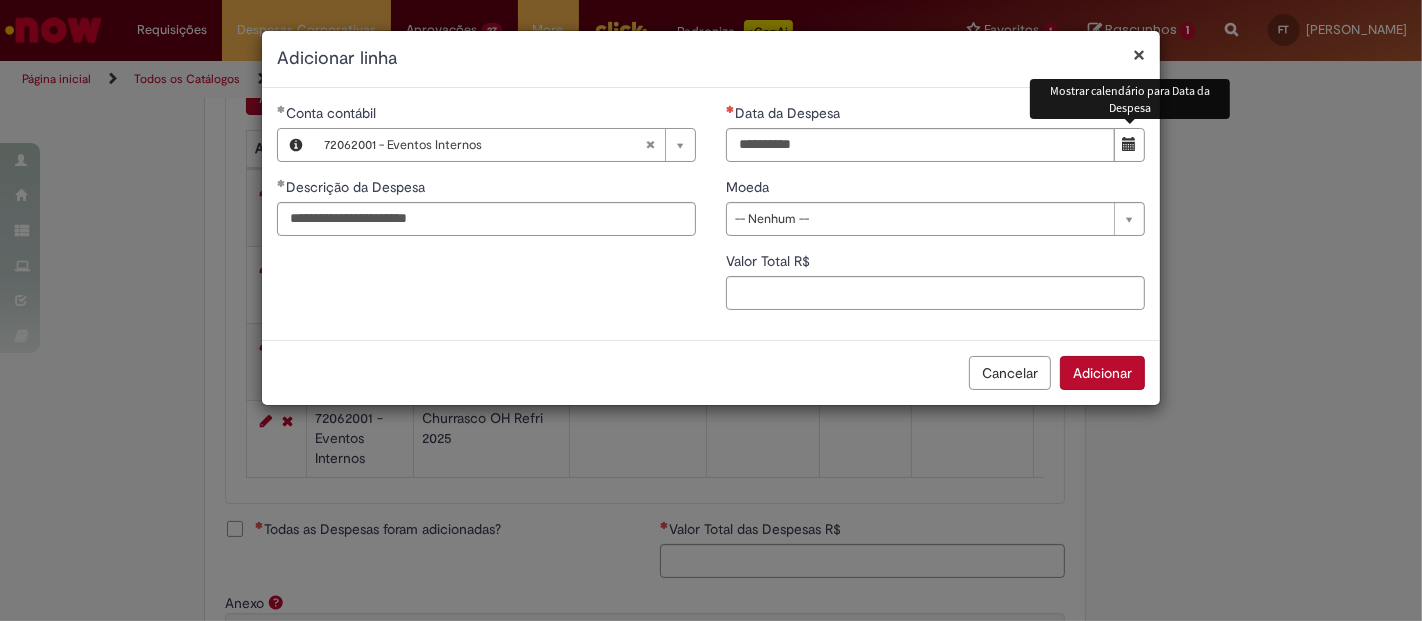 click at bounding box center (1130, 144) 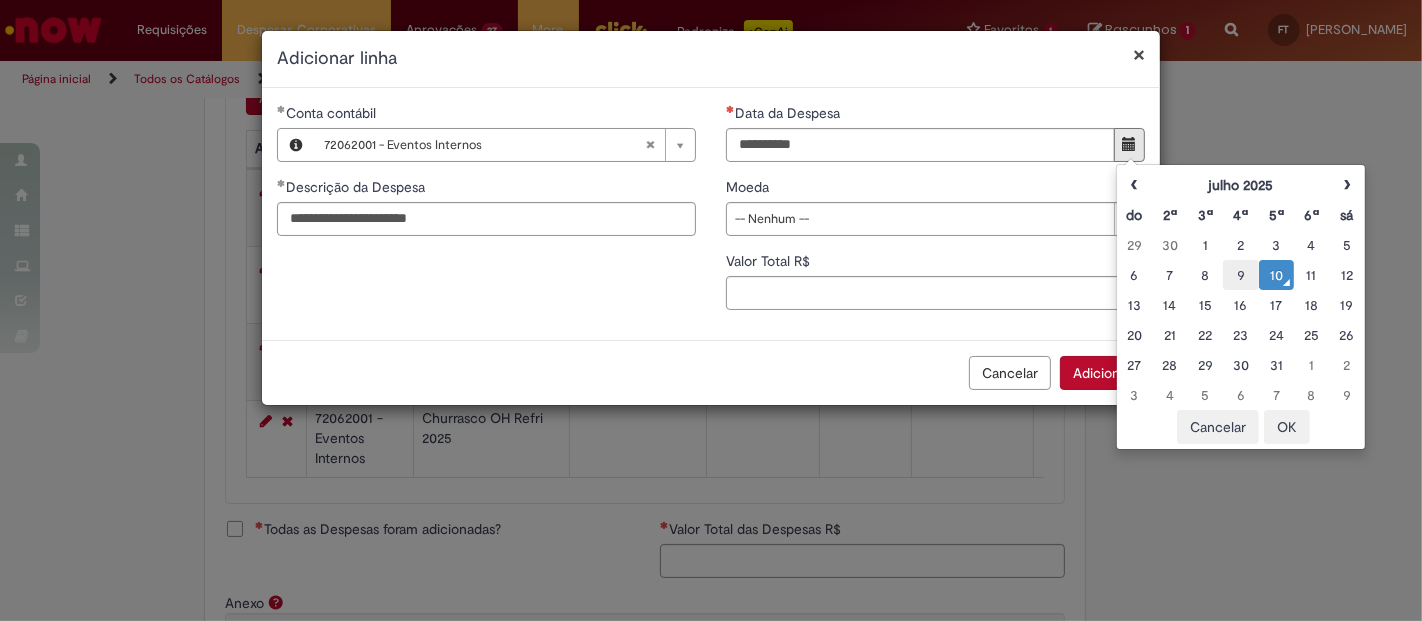 click on "9" at bounding box center (1240, 275) 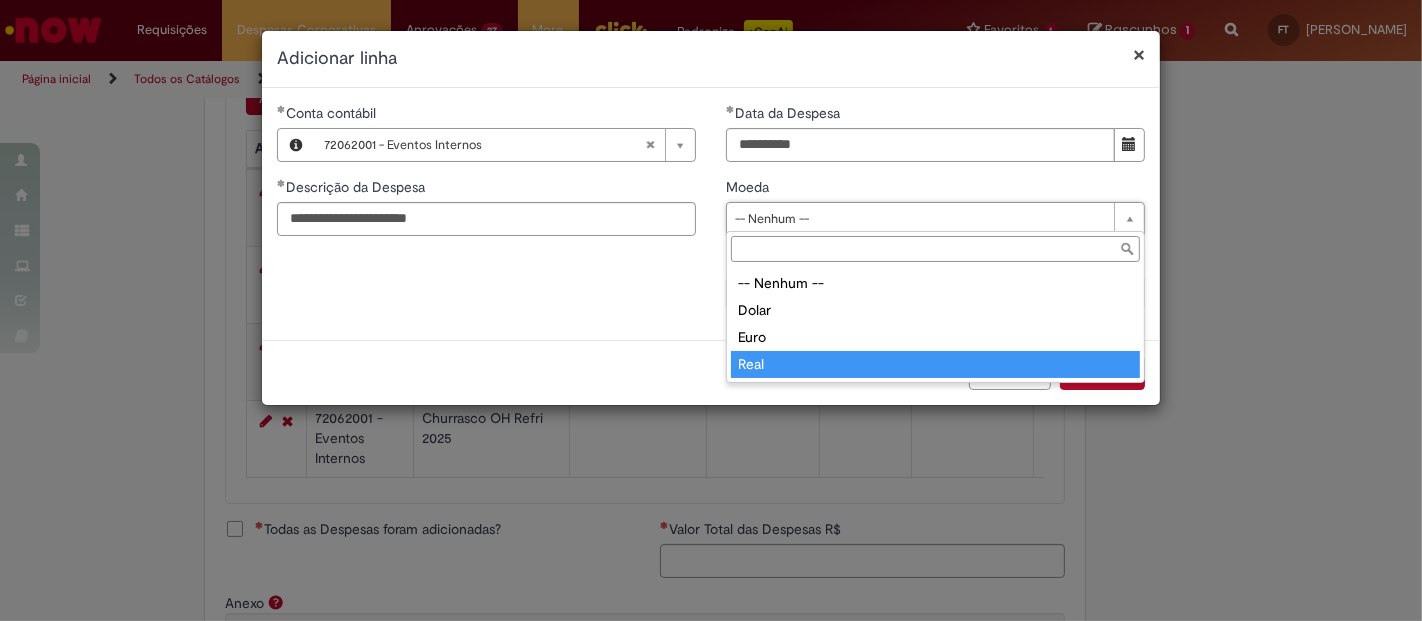 type on "****" 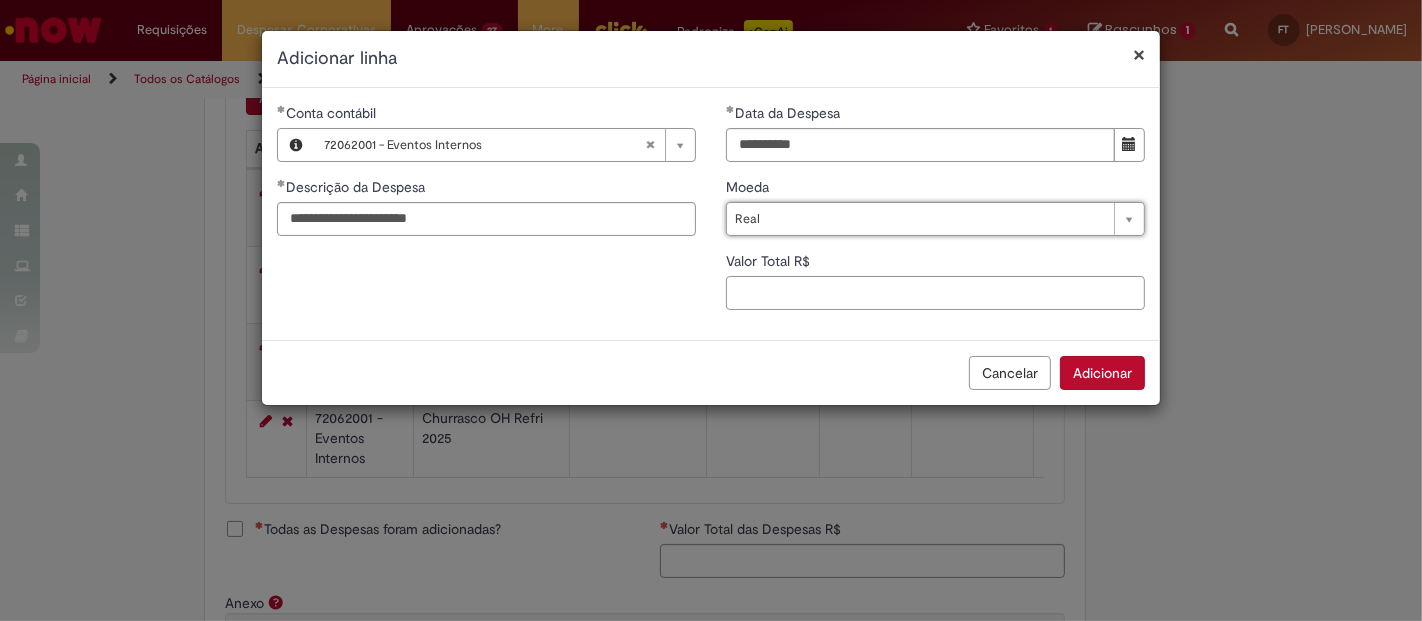 click on "Valor Total R$" at bounding box center (935, 293) 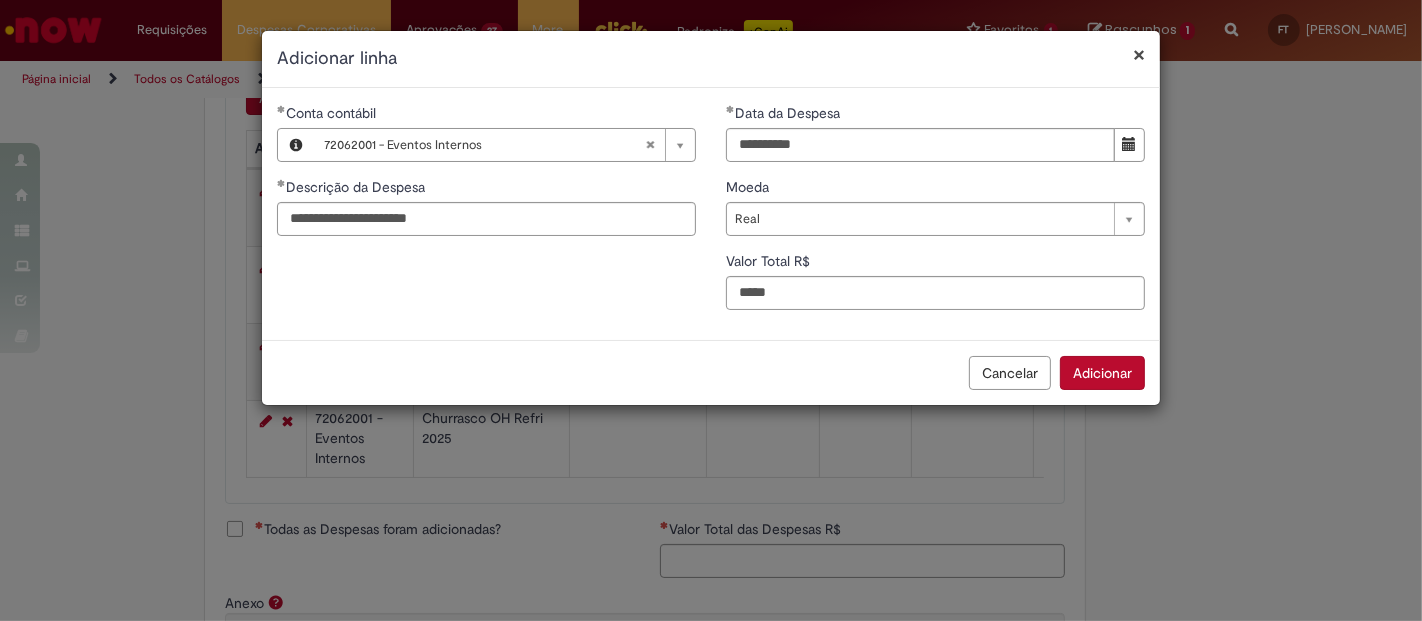 type on "*****" 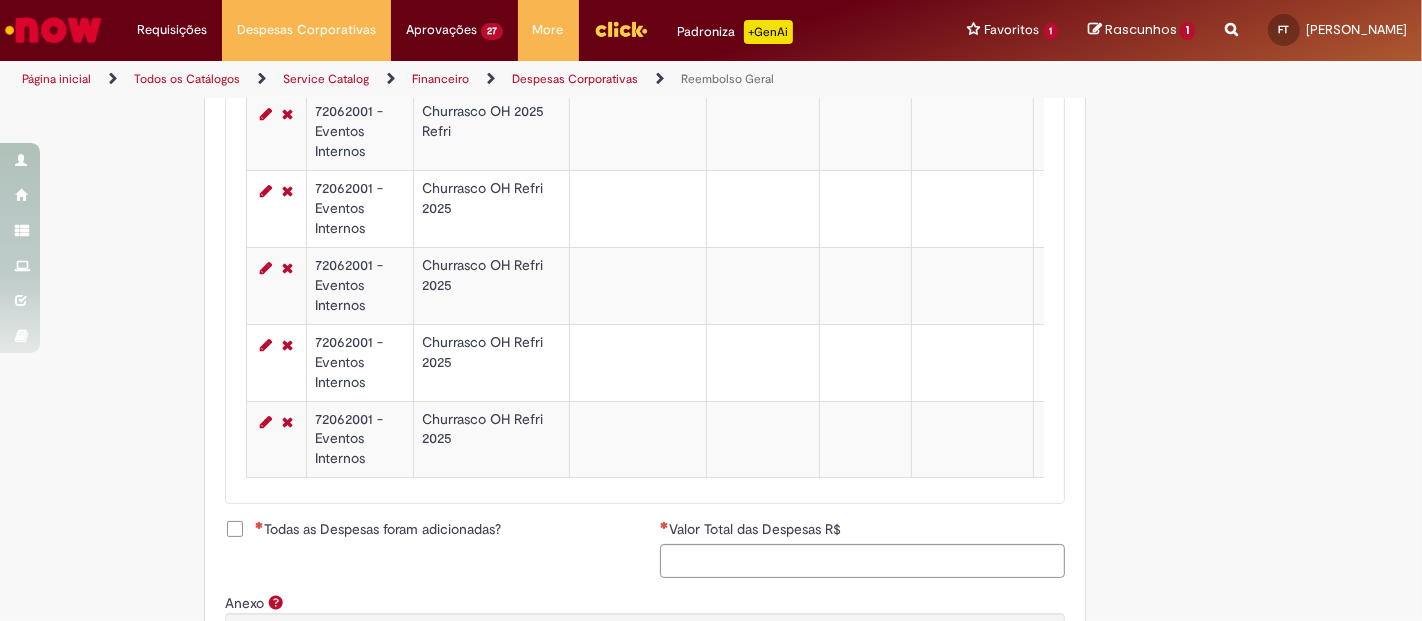 scroll, scrollTop: 998, scrollLeft: 0, axis: vertical 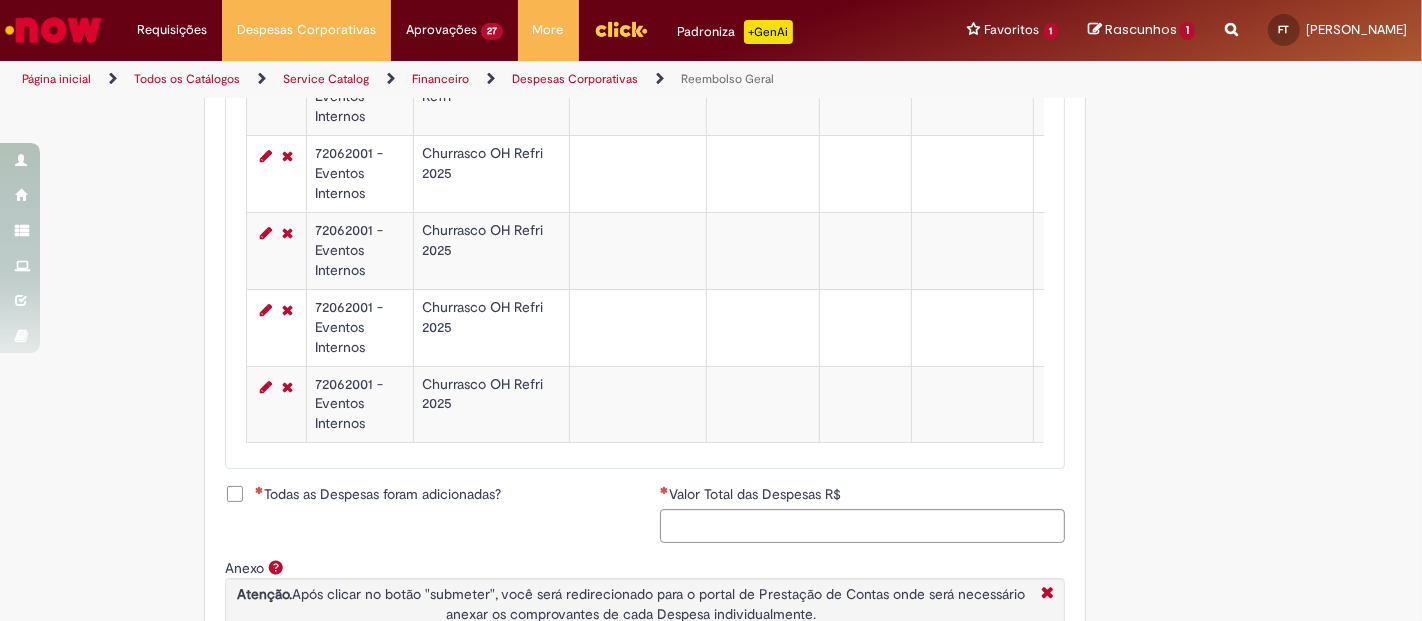 click on "Todas as Despesas foram adicionadas?" at bounding box center (378, 494) 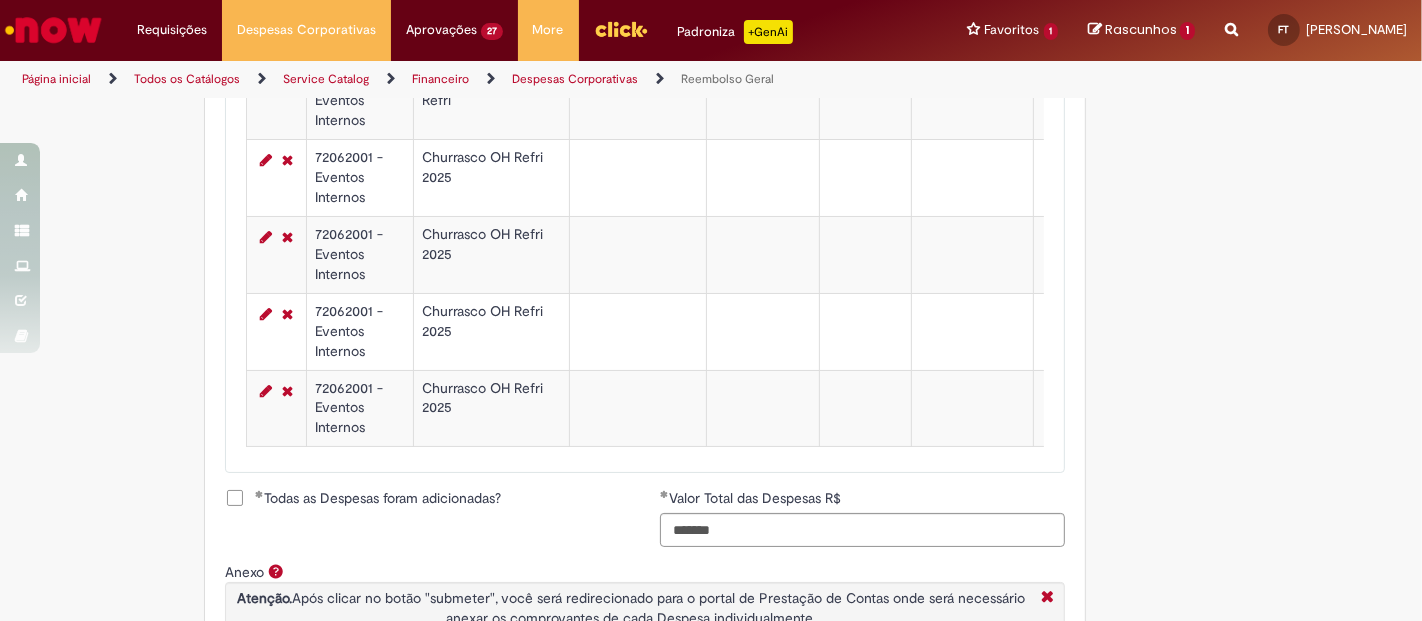 scroll, scrollTop: 1216, scrollLeft: 0, axis: vertical 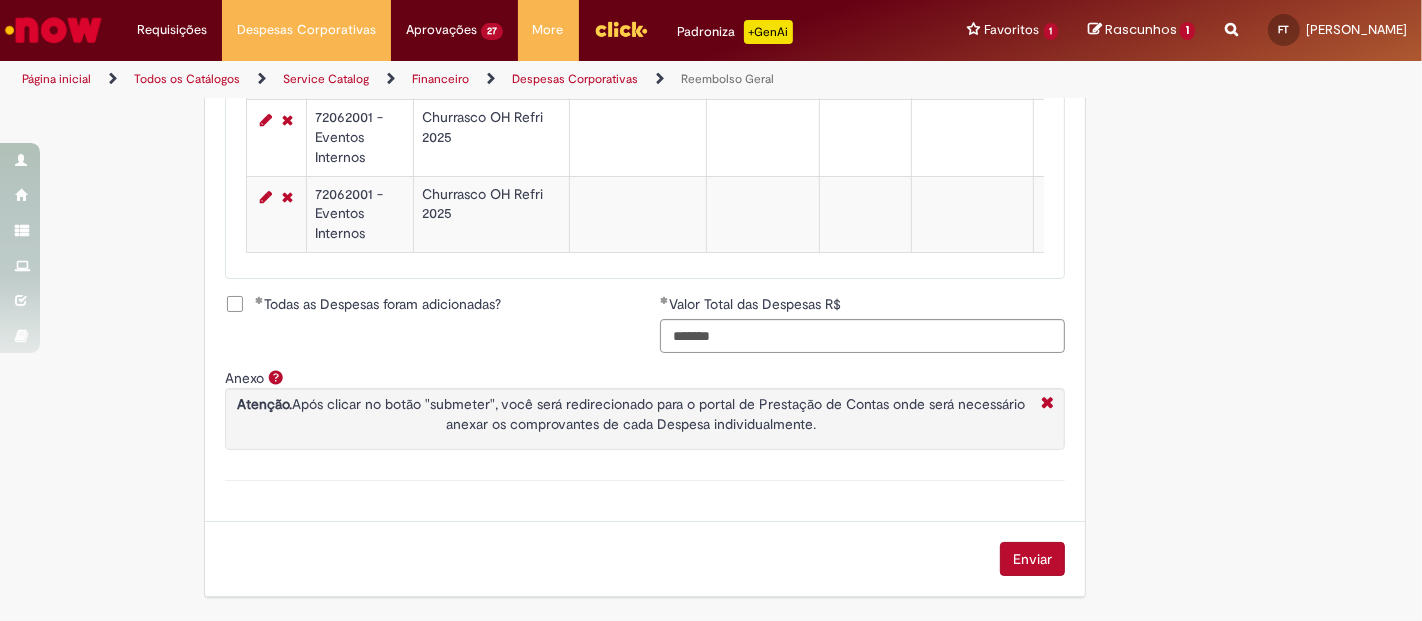 click on "Enviar" at bounding box center [1032, 559] 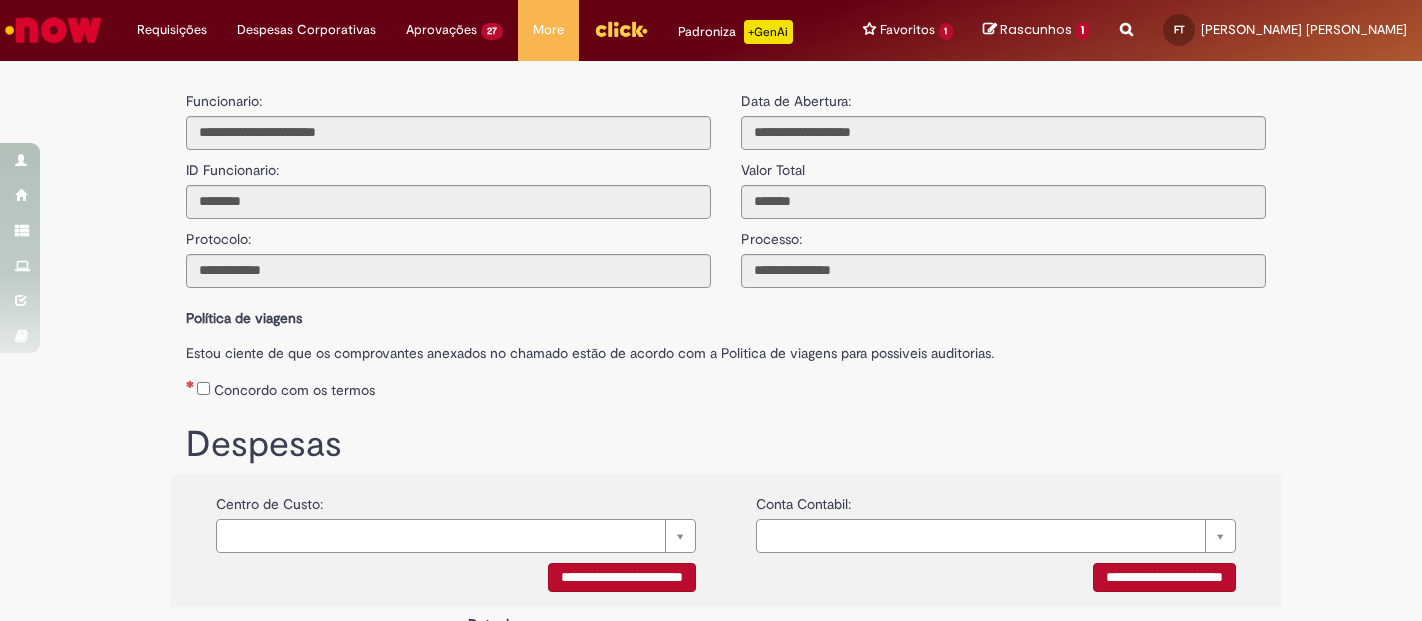 scroll, scrollTop: 0, scrollLeft: 0, axis: both 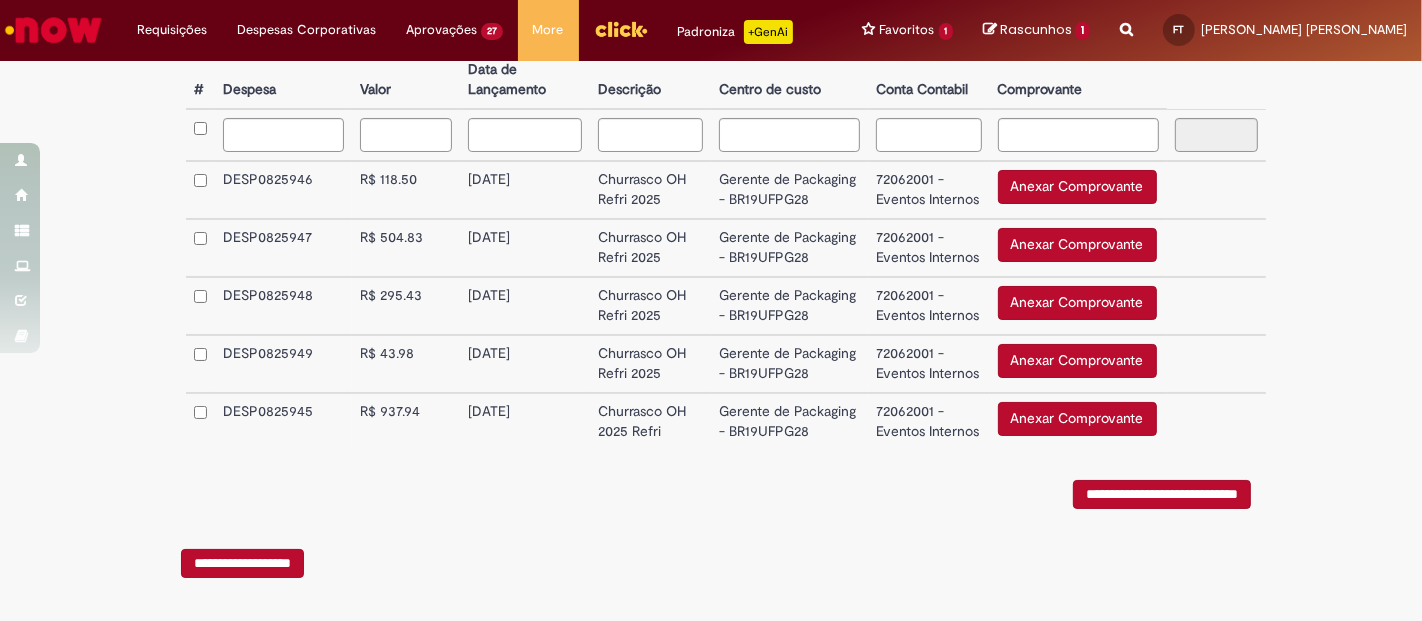 click on "Anexar Comprovante" at bounding box center [1077, 187] 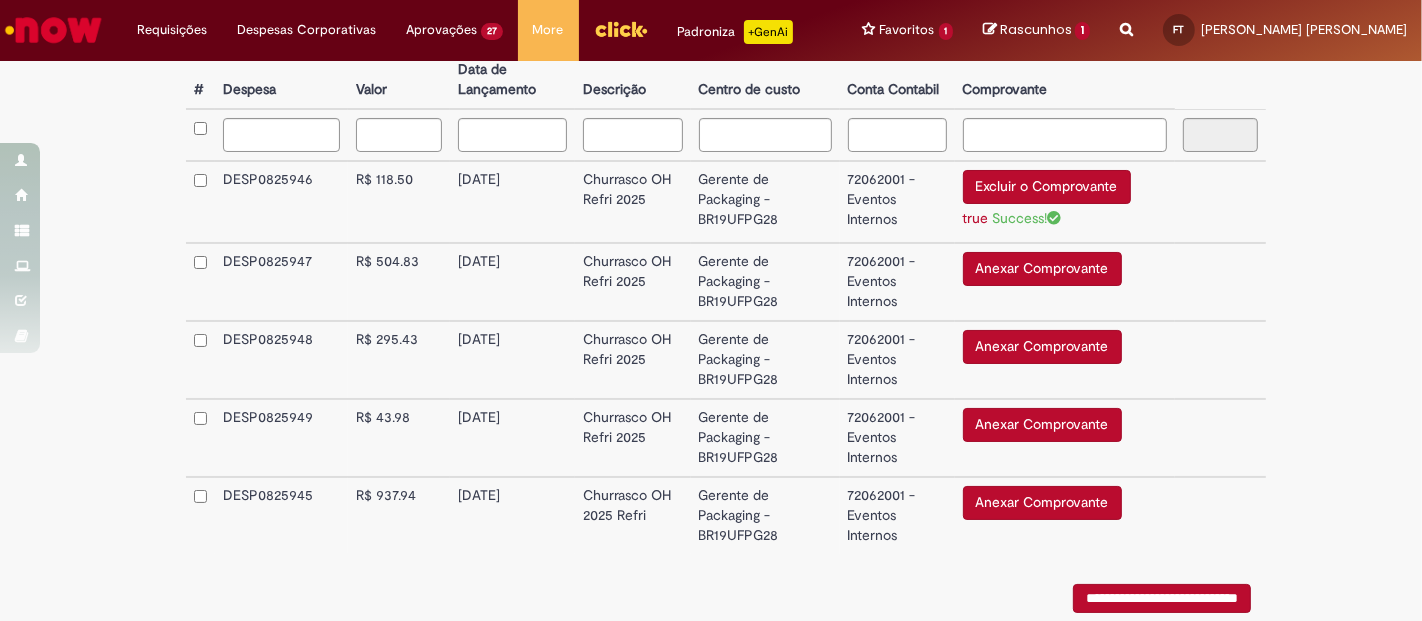 click on "Anexar Comprovante" at bounding box center (1042, 269) 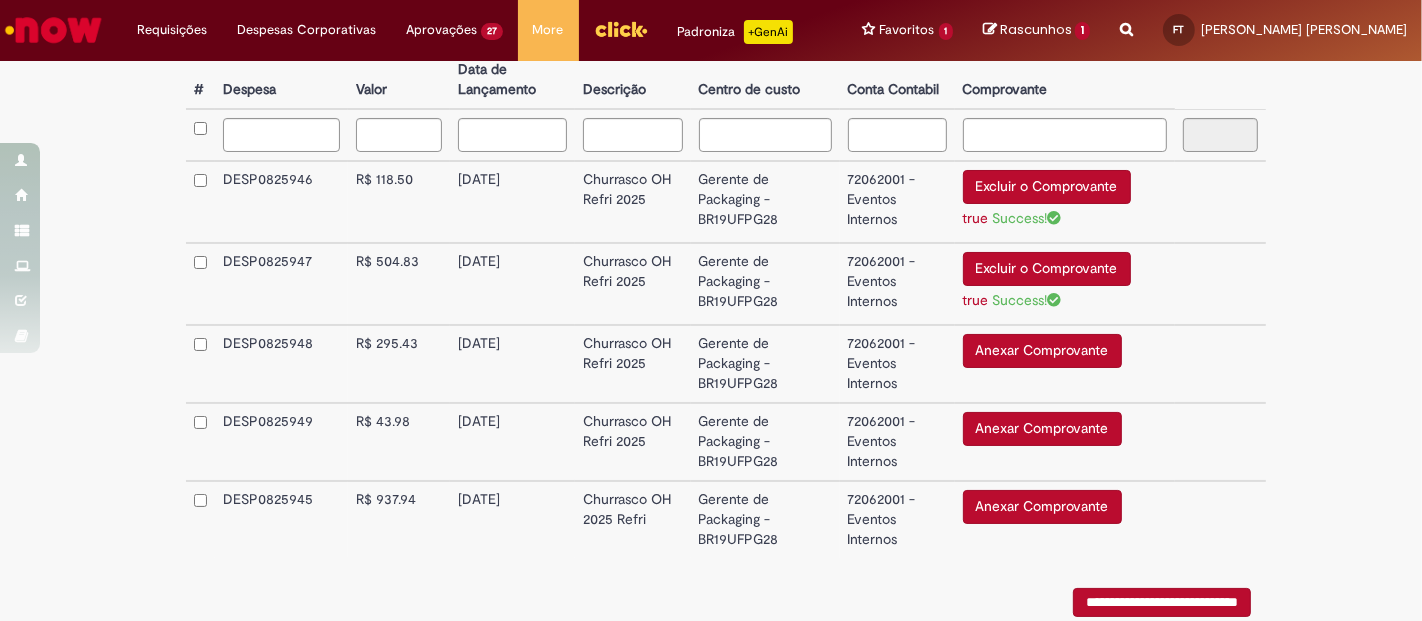 click on "Anexar Comprovante" at bounding box center [1042, 351] 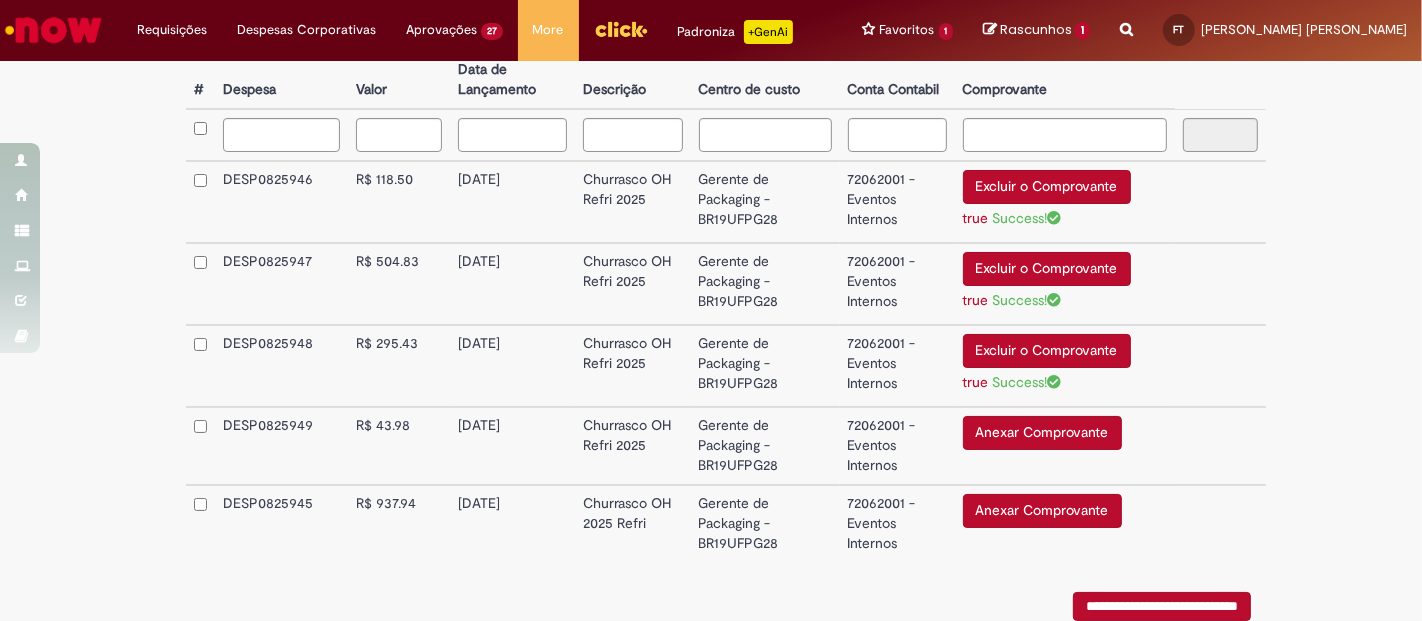click on "Anexar Comprovante" at bounding box center (1042, 433) 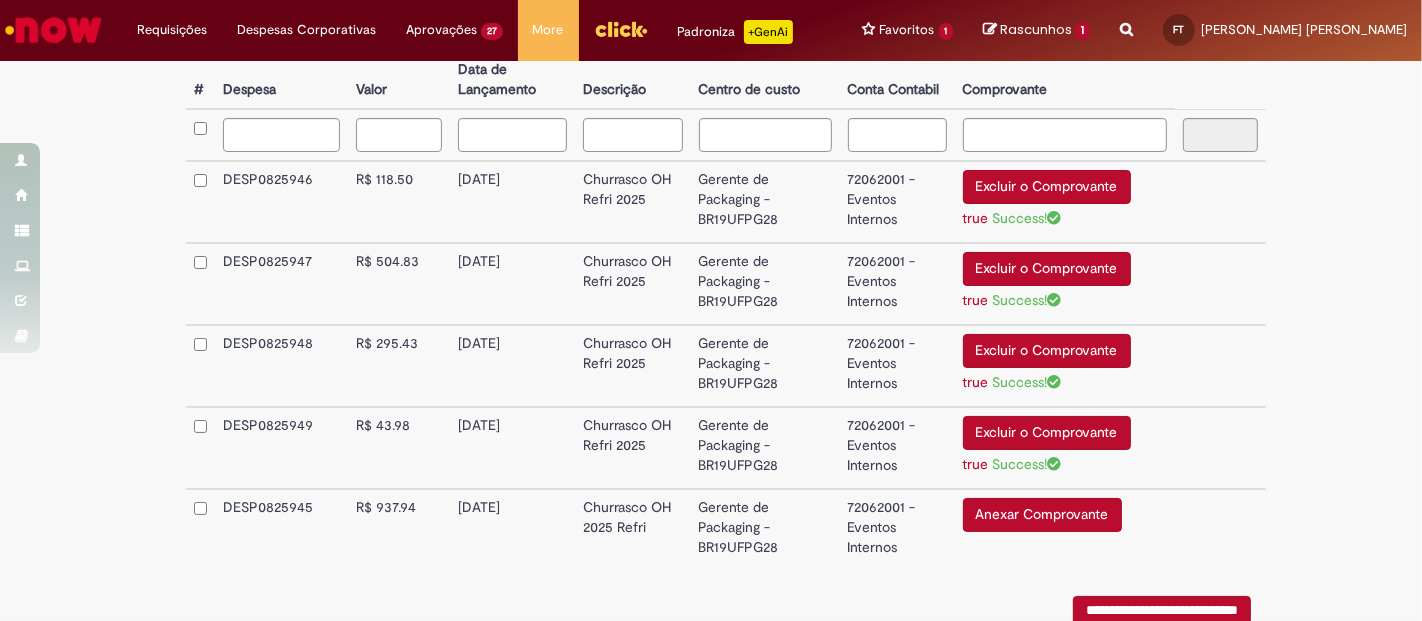 click on "Anexar Comprovante" at bounding box center (1042, 515) 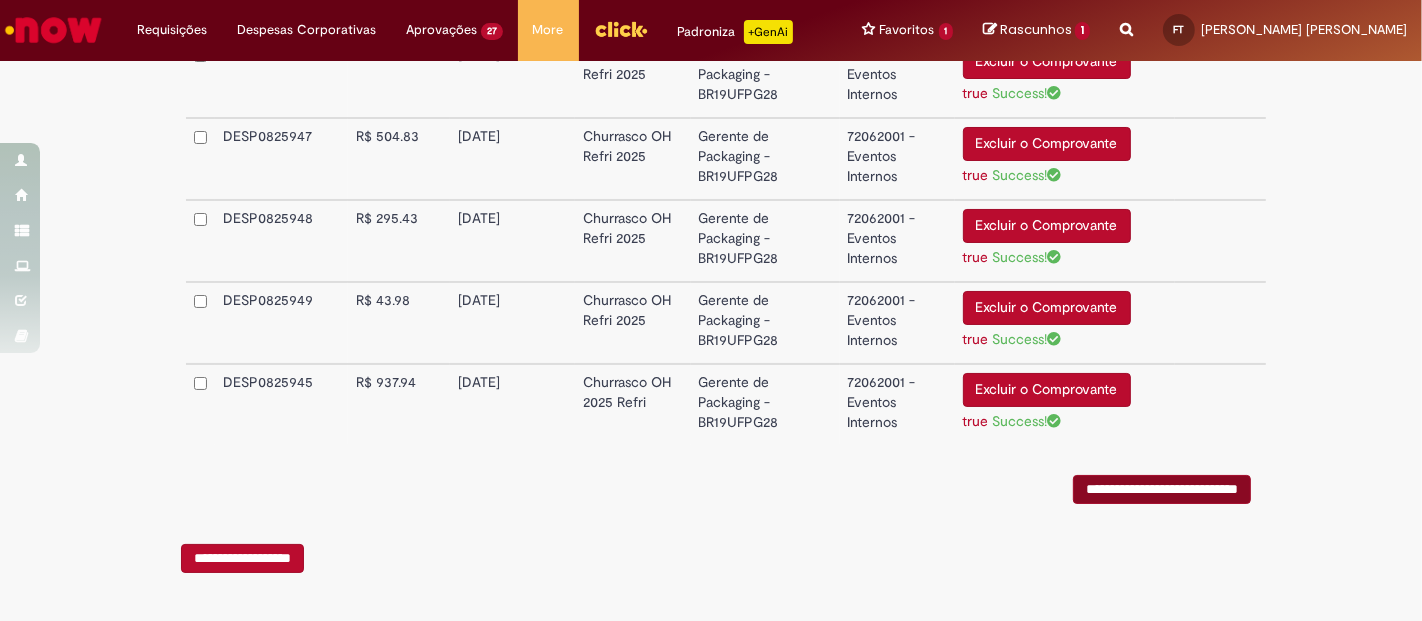 scroll, scrollTop: 682, scrollLeft: 0, axis: vertical 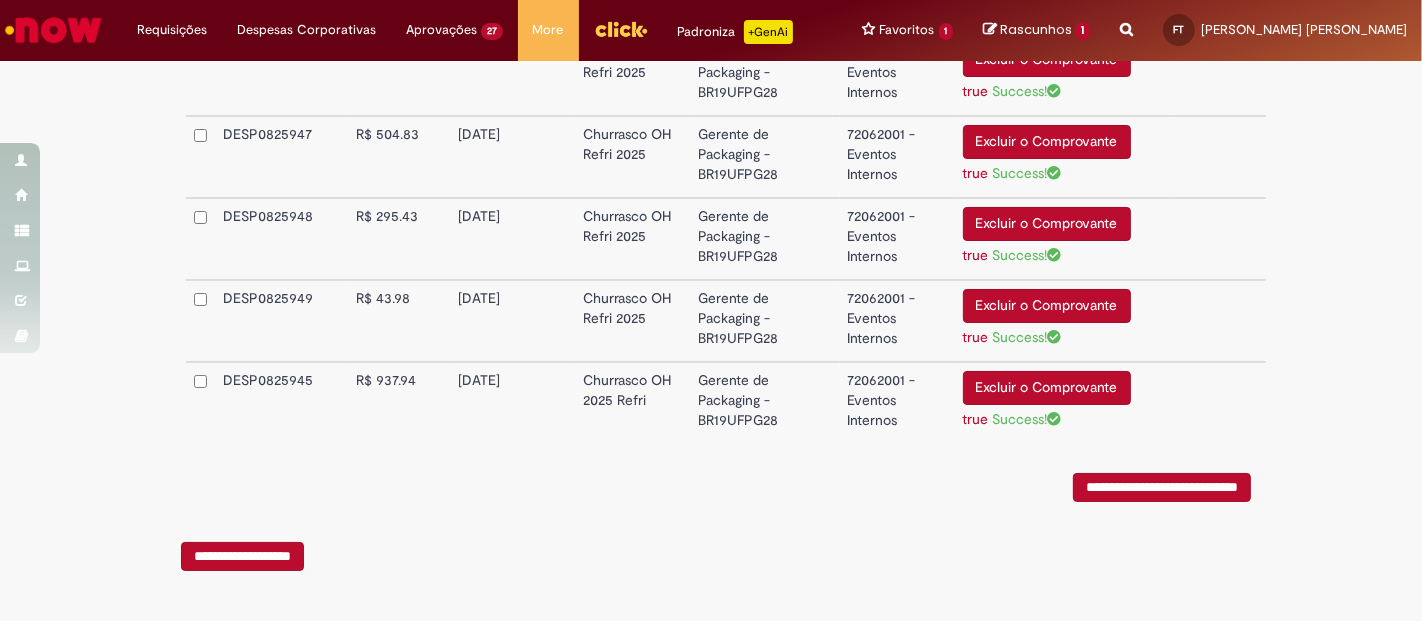 click on "**********" at bounding box center [1162, 487] 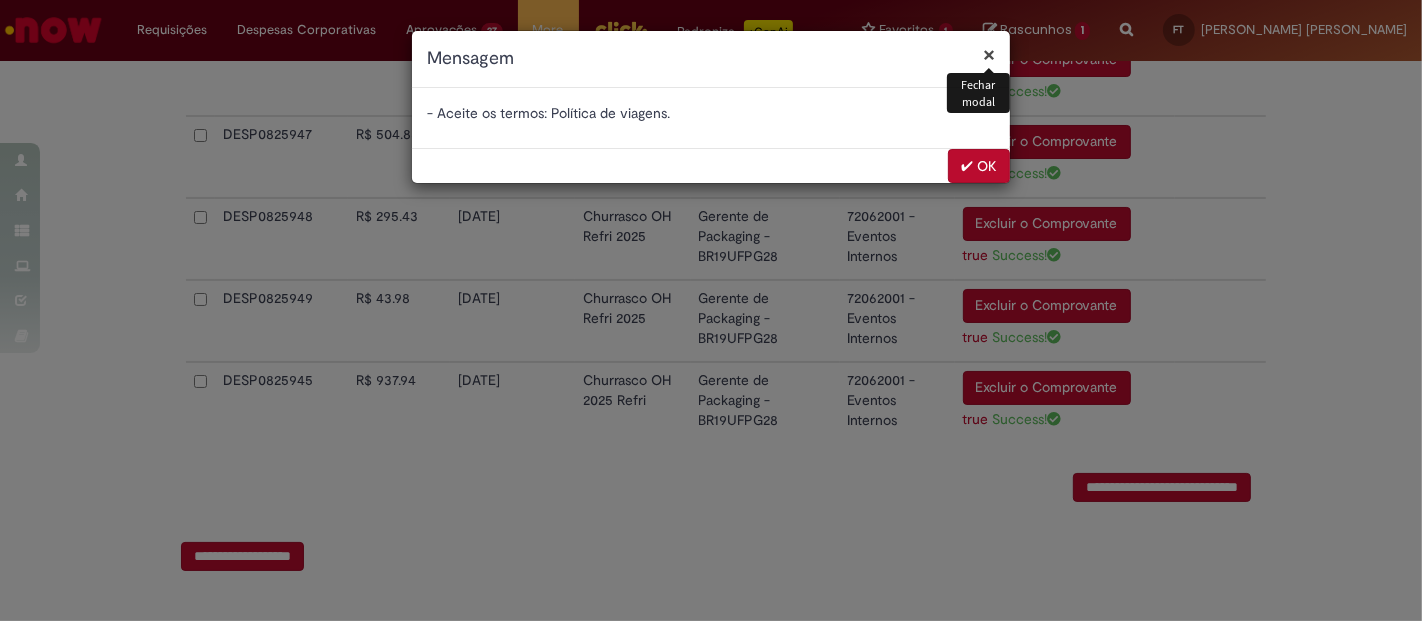 click on "✔ OK" at bounding box center [979, 166] 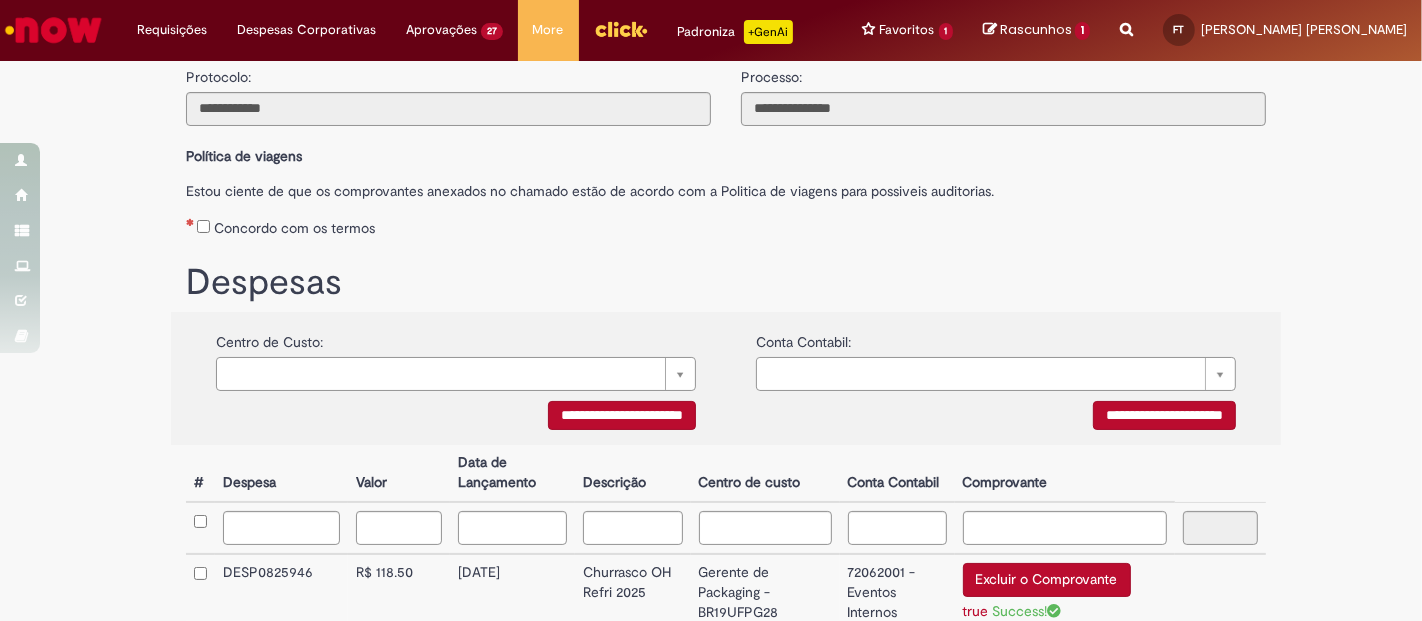 scroll, scrollTop: 127, scrollLeft: 0, axis: vertical 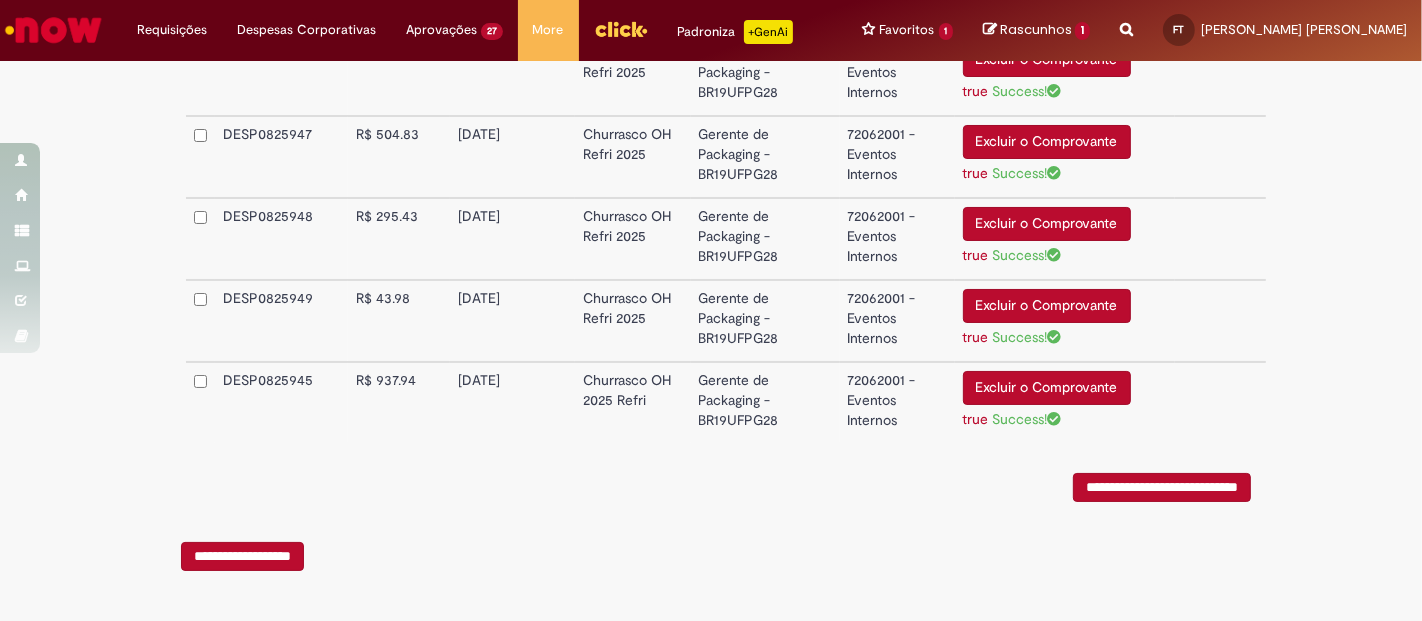 click on "**********" at bounding box center [1162, 487] 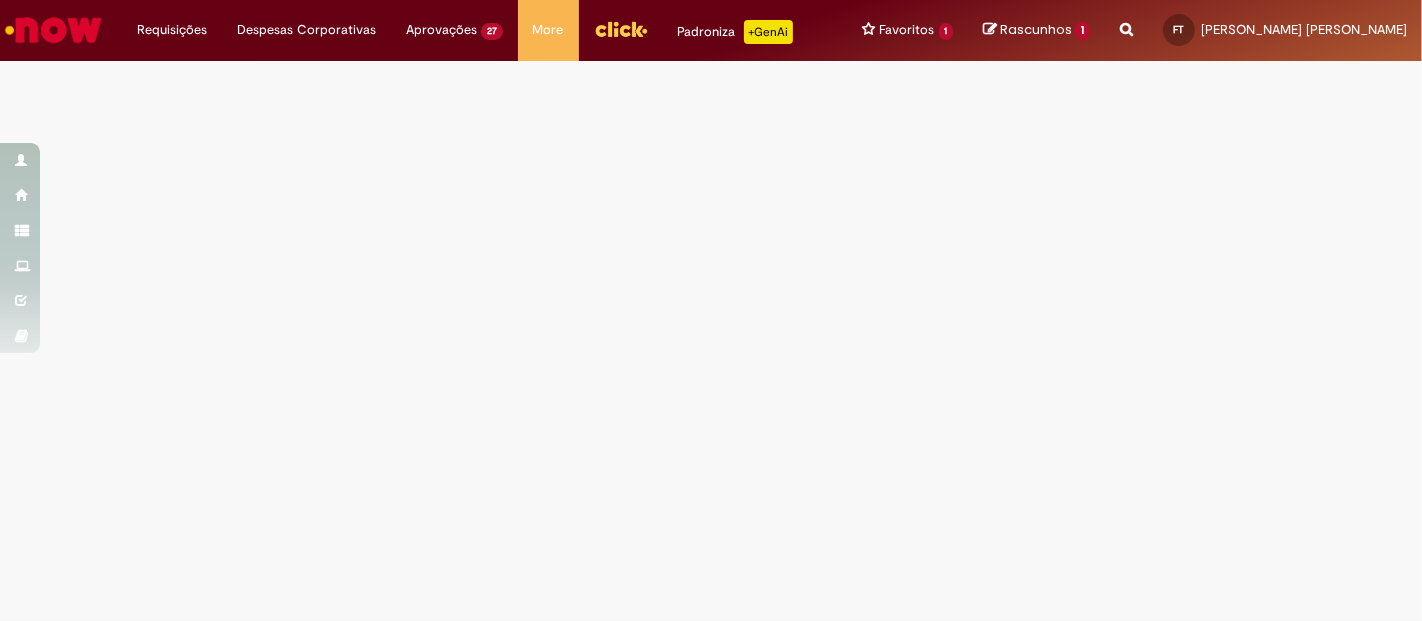 scroll, scrollTop: 0, scrollLeft: 0, axis: both 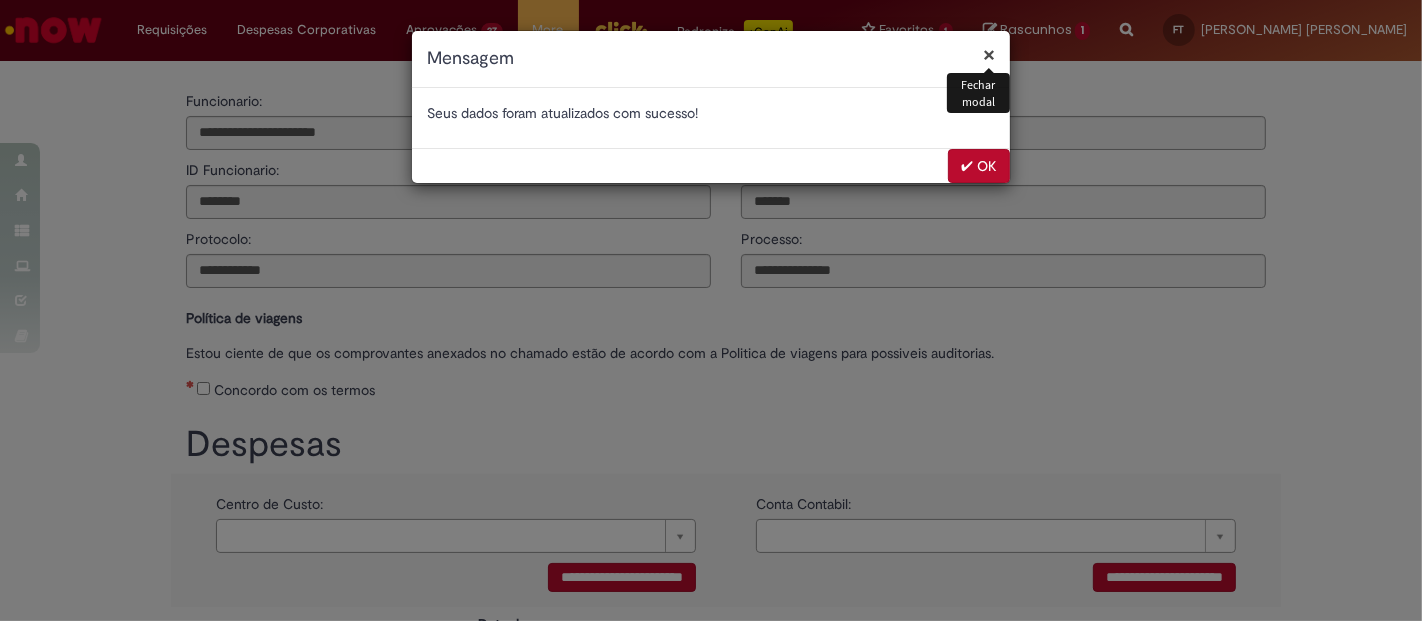 click on "✔ OK" at bounding box center [979, 166] 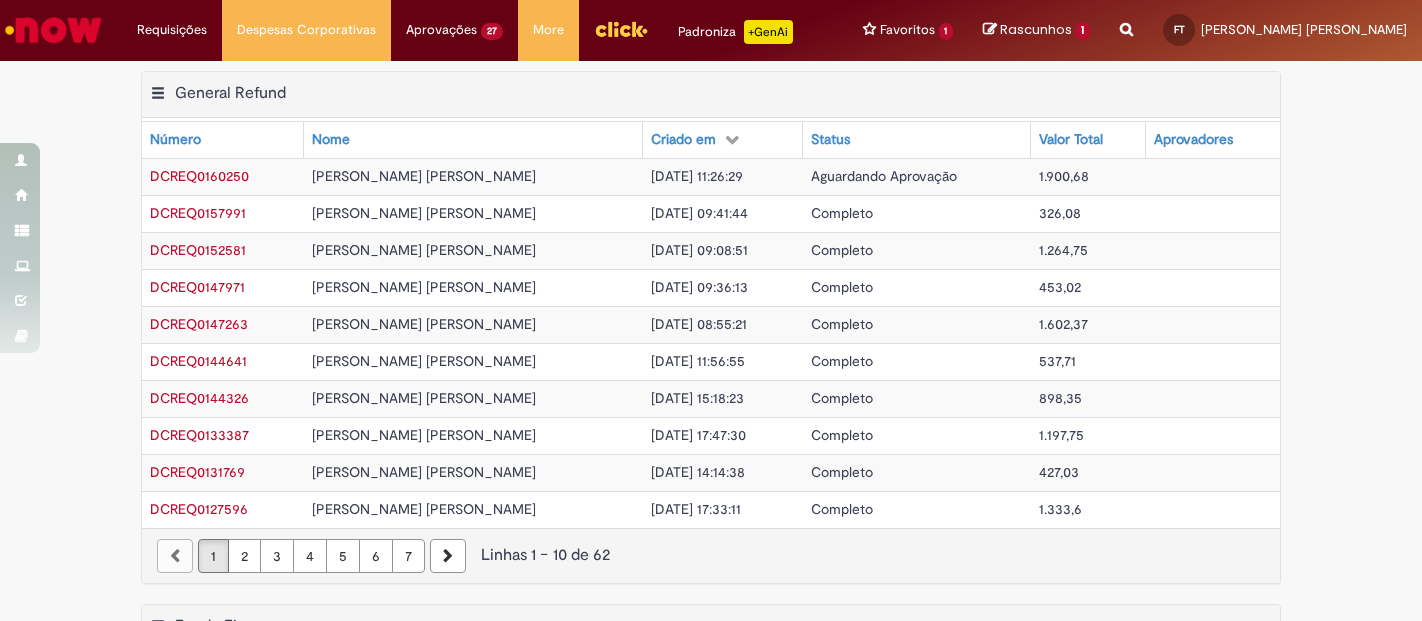scroll, scrollTop: 0, scrollLeft: 0, axis: both 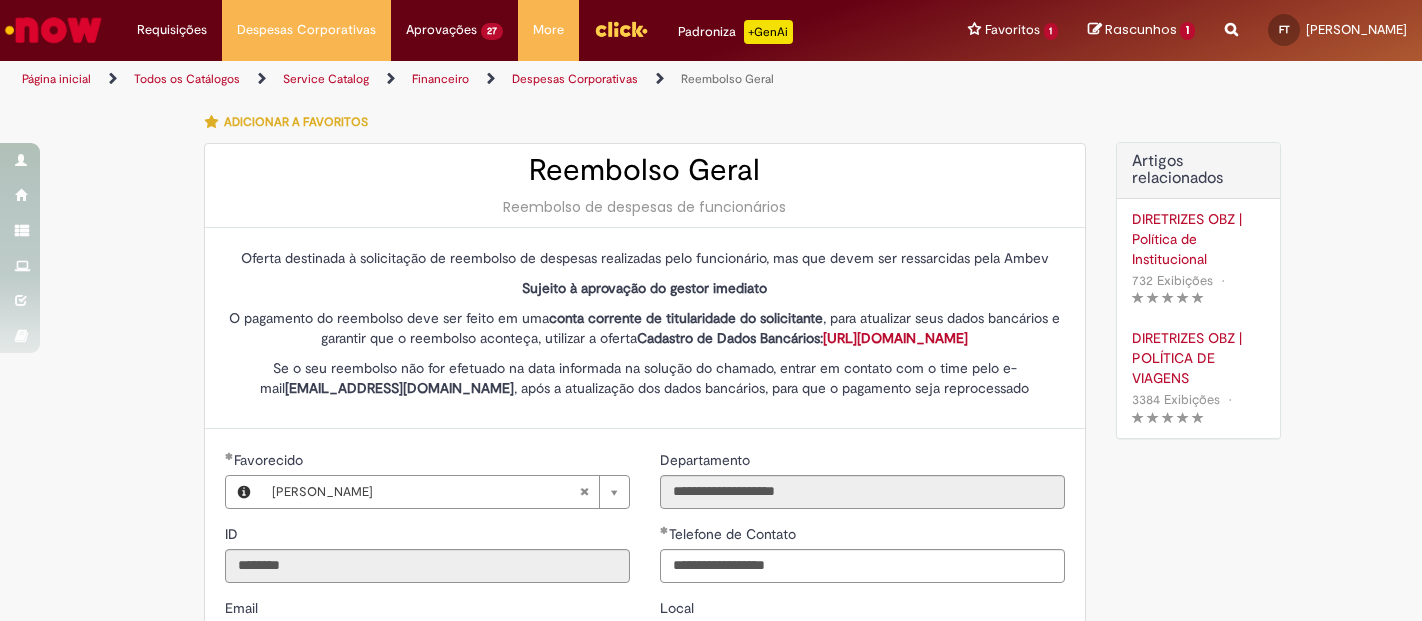 type on "**********" 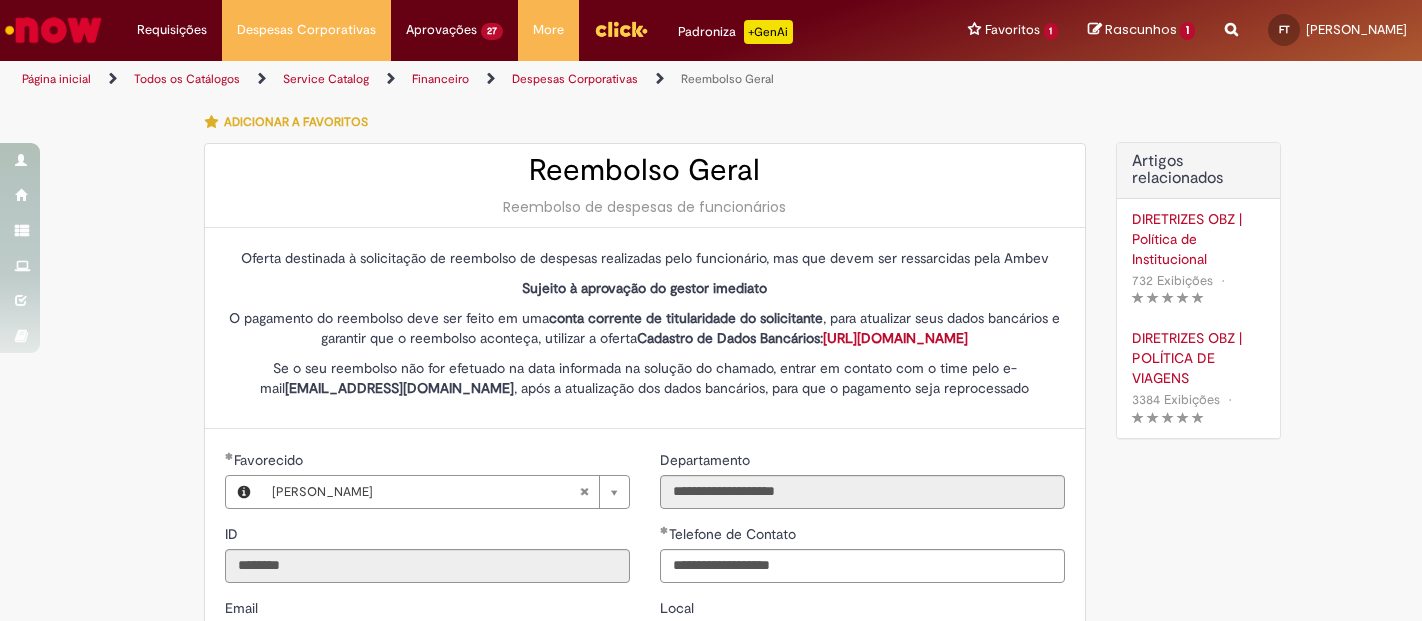 scroll, scrollTop: 0, scrollLeft: 0, axis: both 